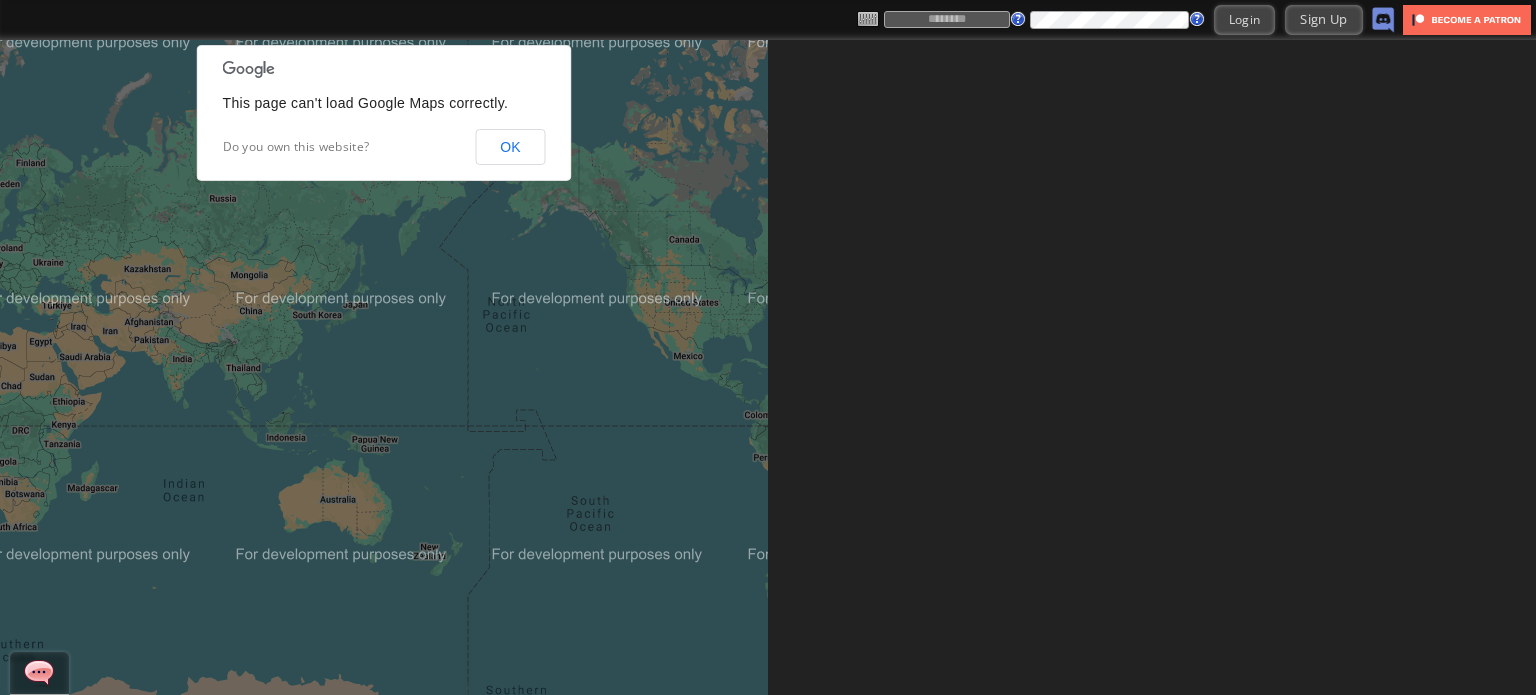 scroll, scrollTop: 0, scrollLeft: 0, axis: both 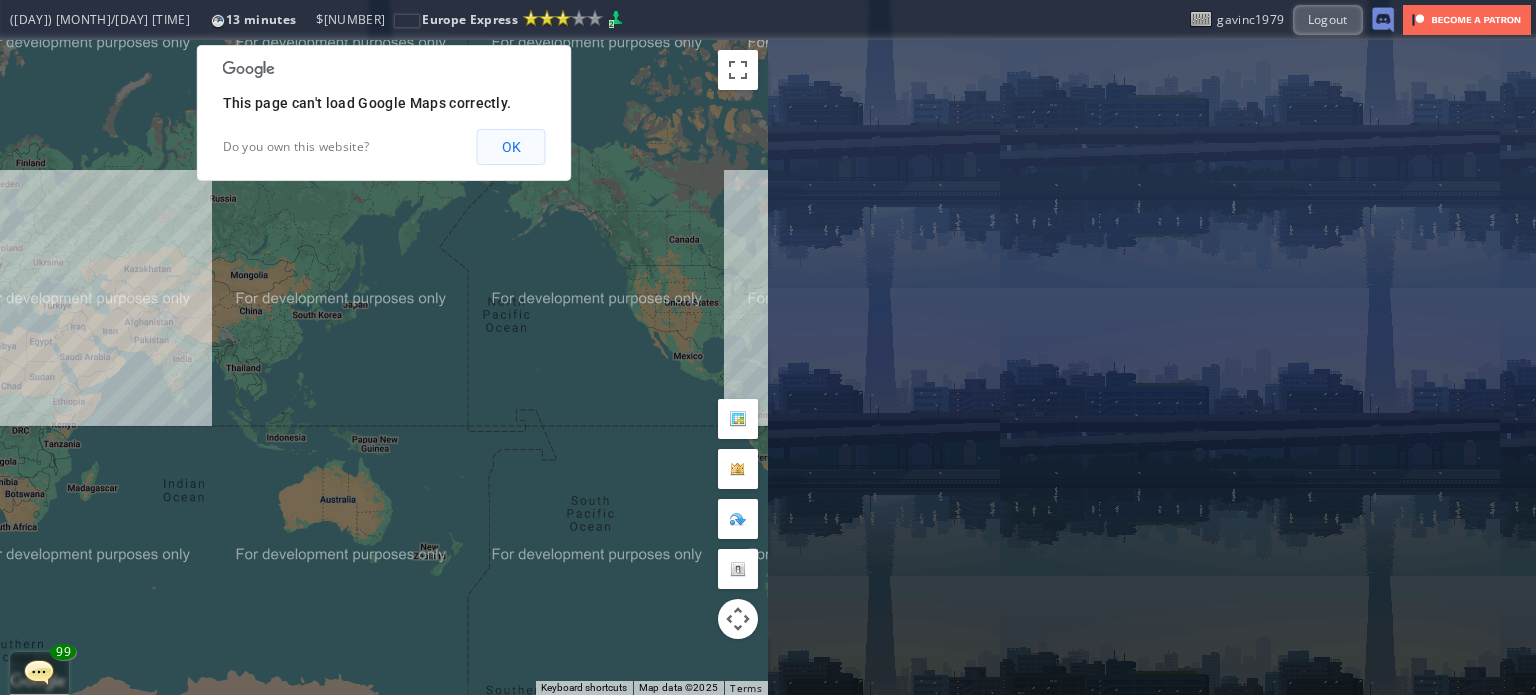 click on "OK" at bounding box center (511, 147) 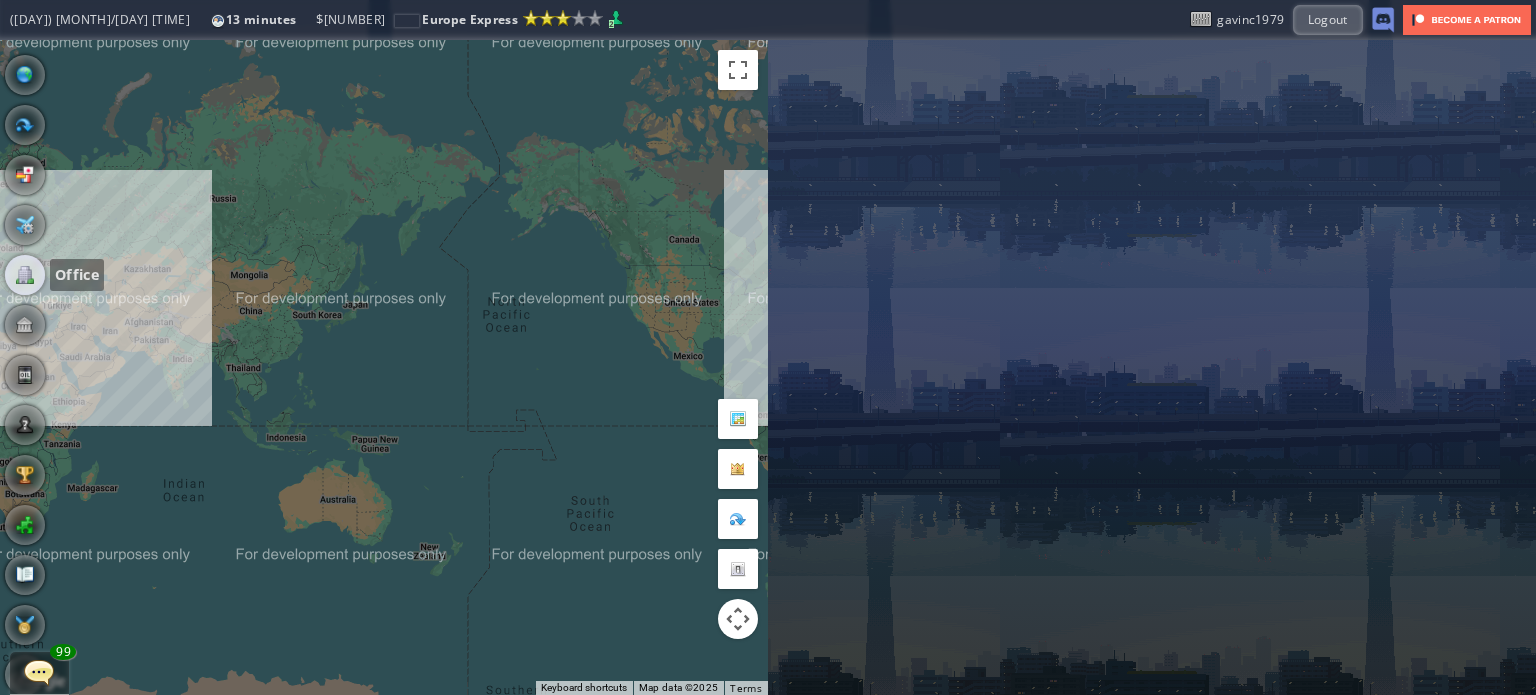 click at bounding box center [25, 275] 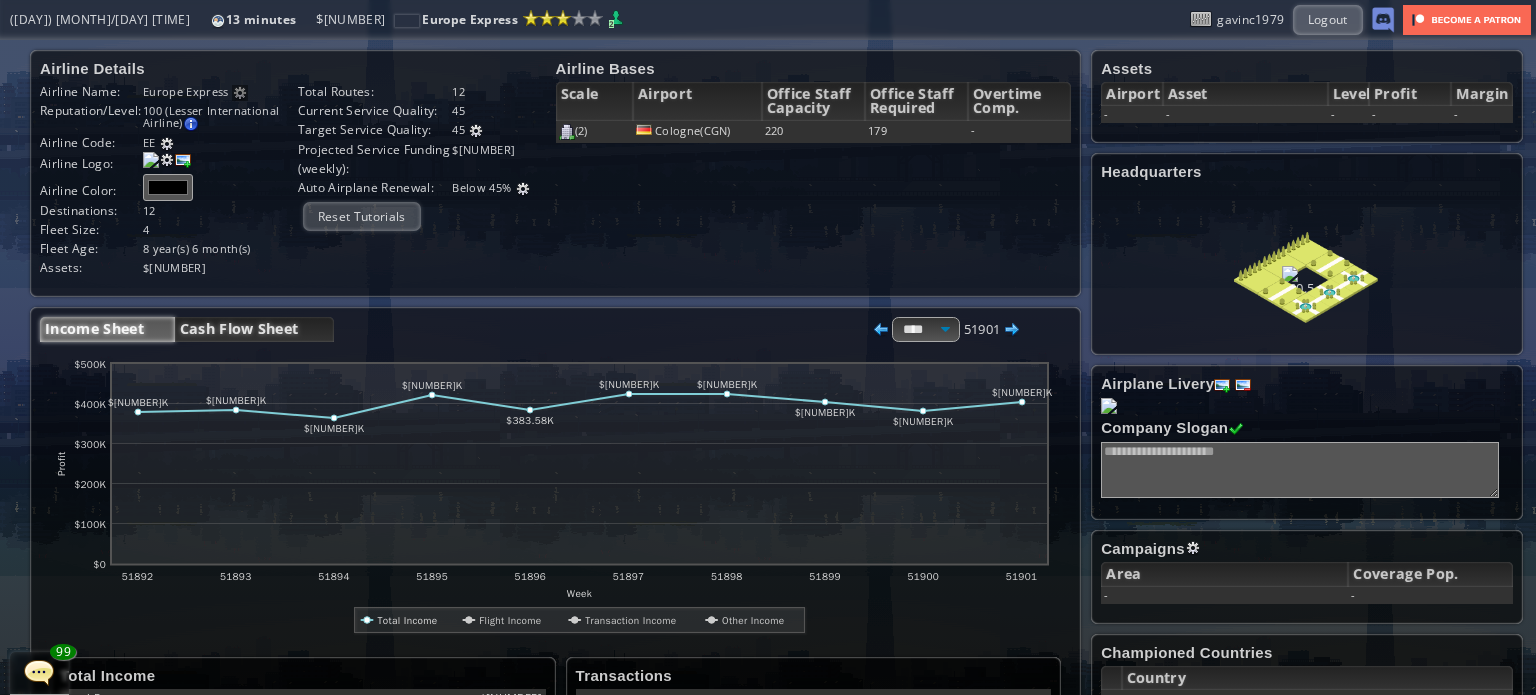click on "Cash Flow Sheet" at bounding box center (254, 329) 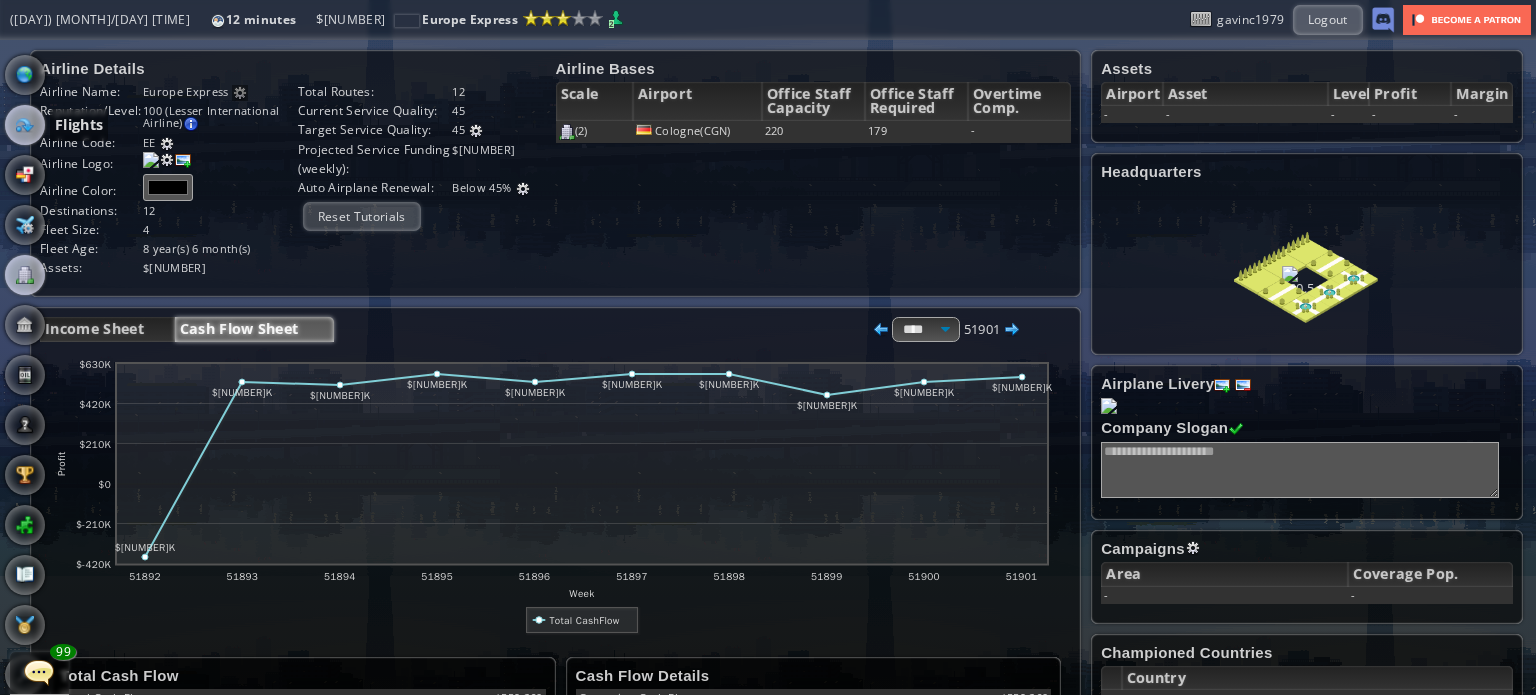 click at bounding box center (25, 125) 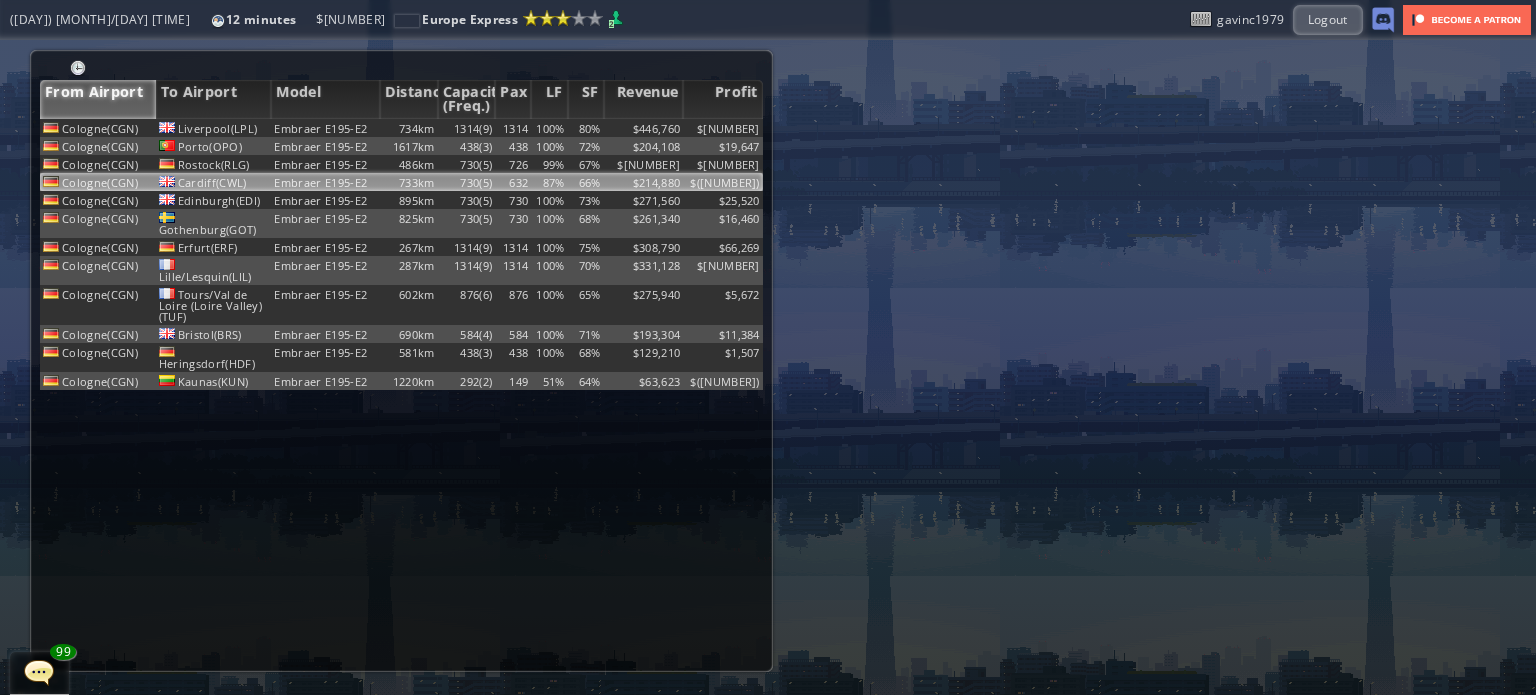 click on "Embraer E195-E2" at bounding box center [325, 128] 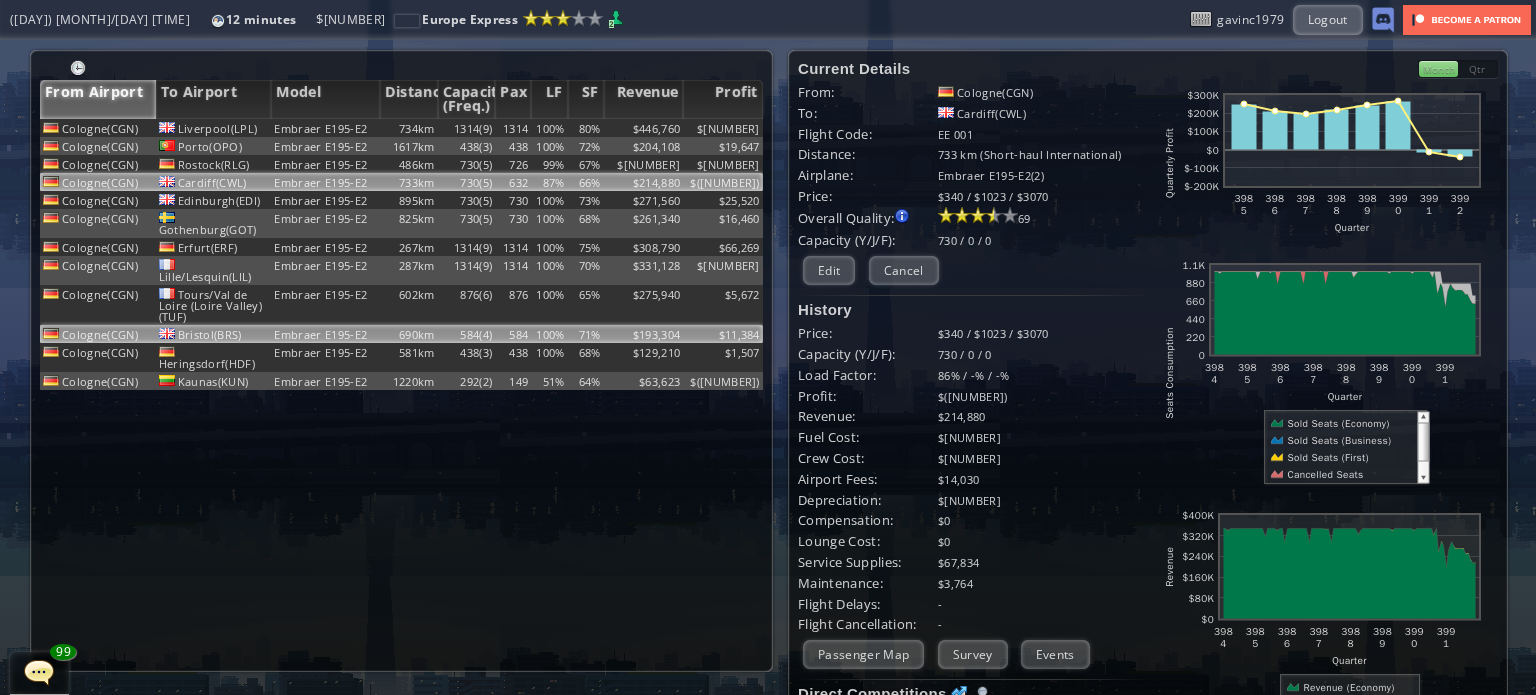 click on "100%" at bounding box center [549, 128] 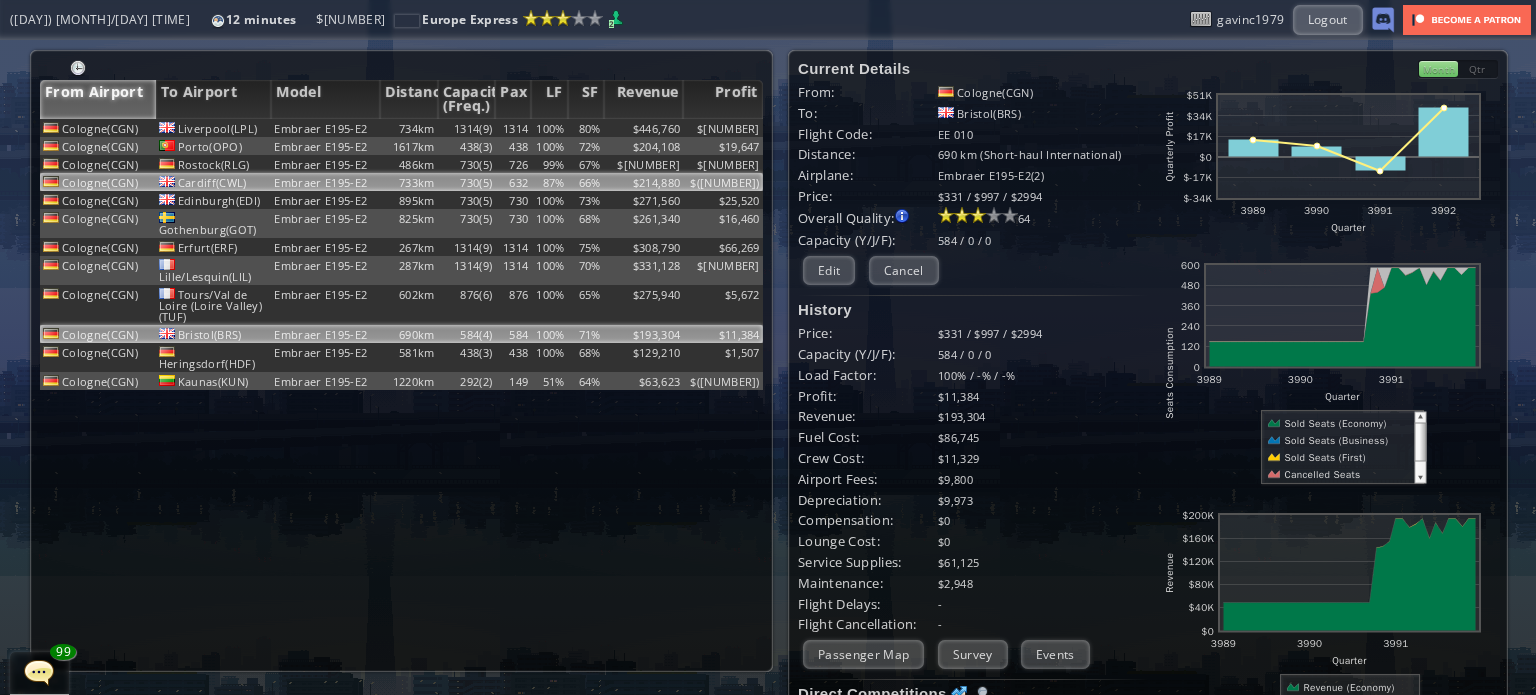 click on "87%" at bounding box center [549, 128] 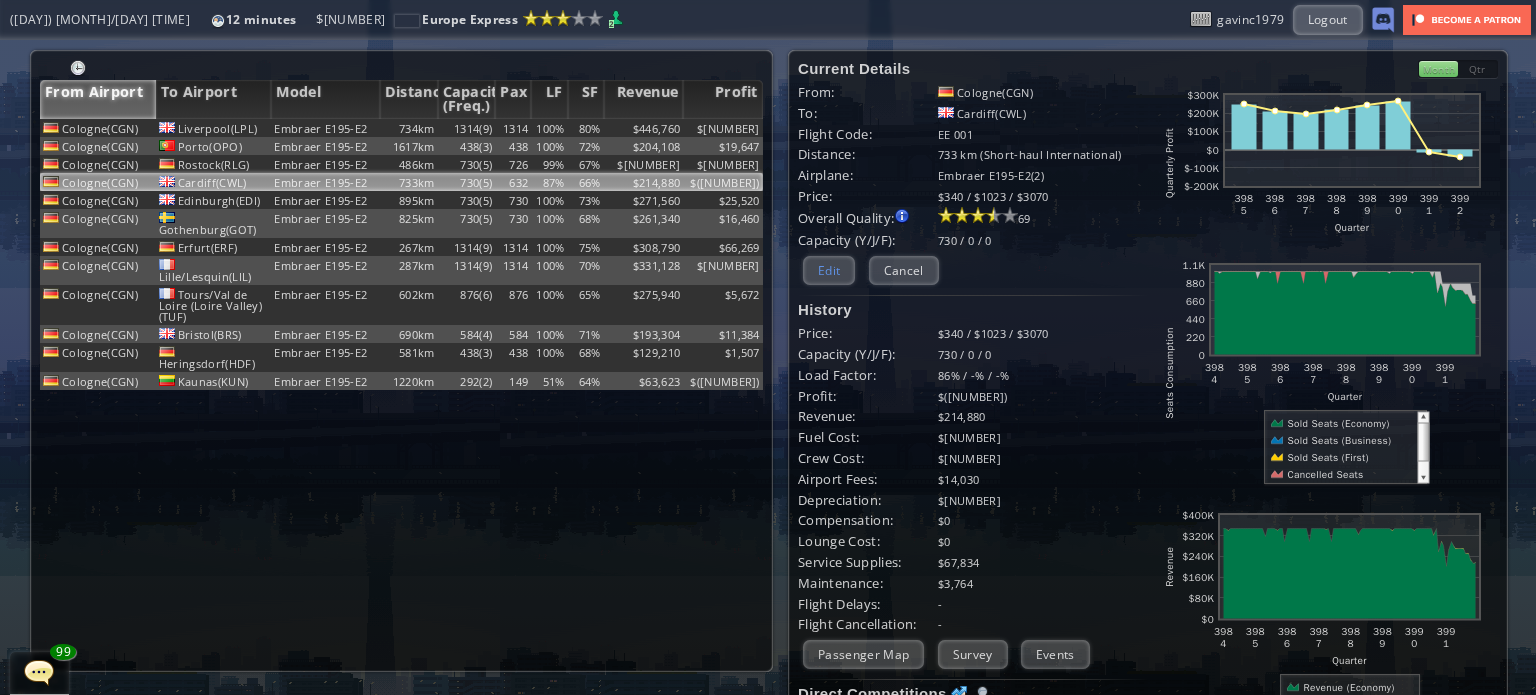 click on "Edit" at bounding box center (829, 270) 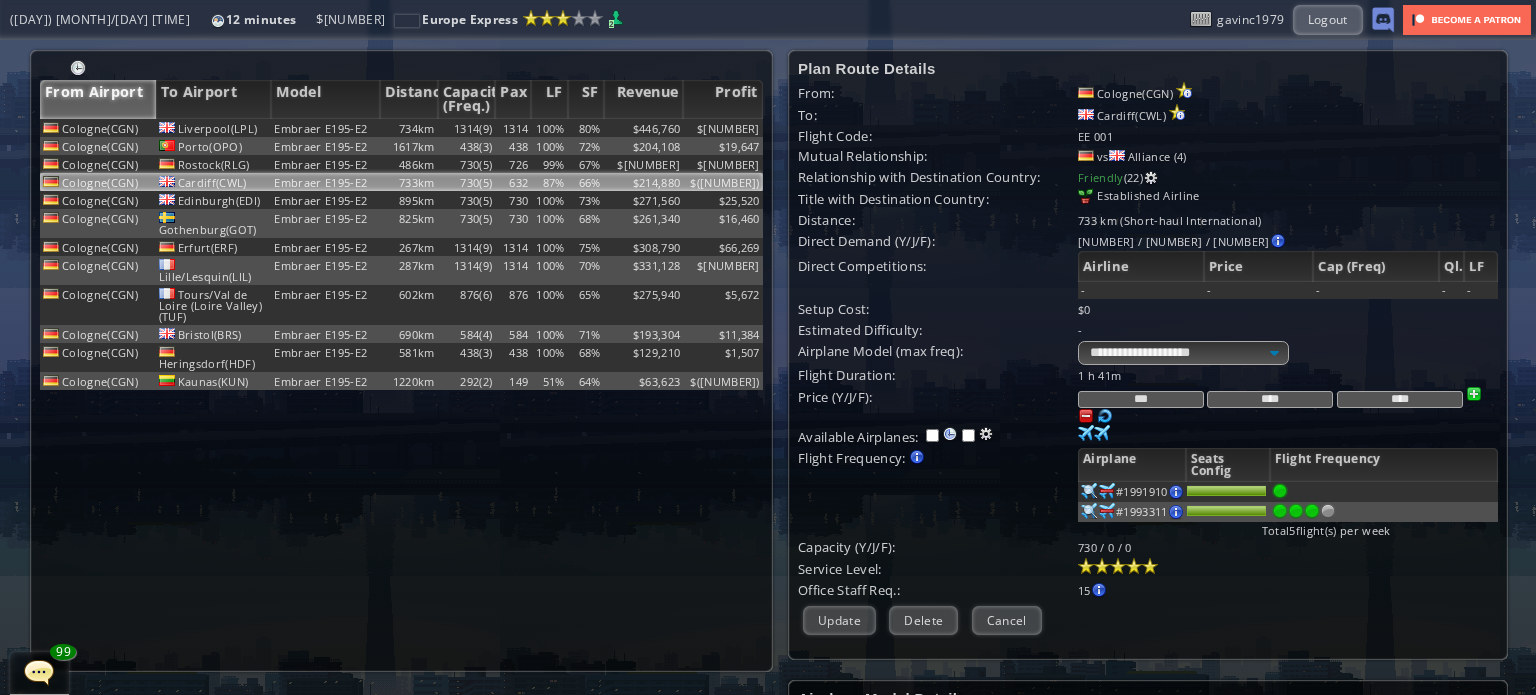 click at bounding box center [1312, 511] 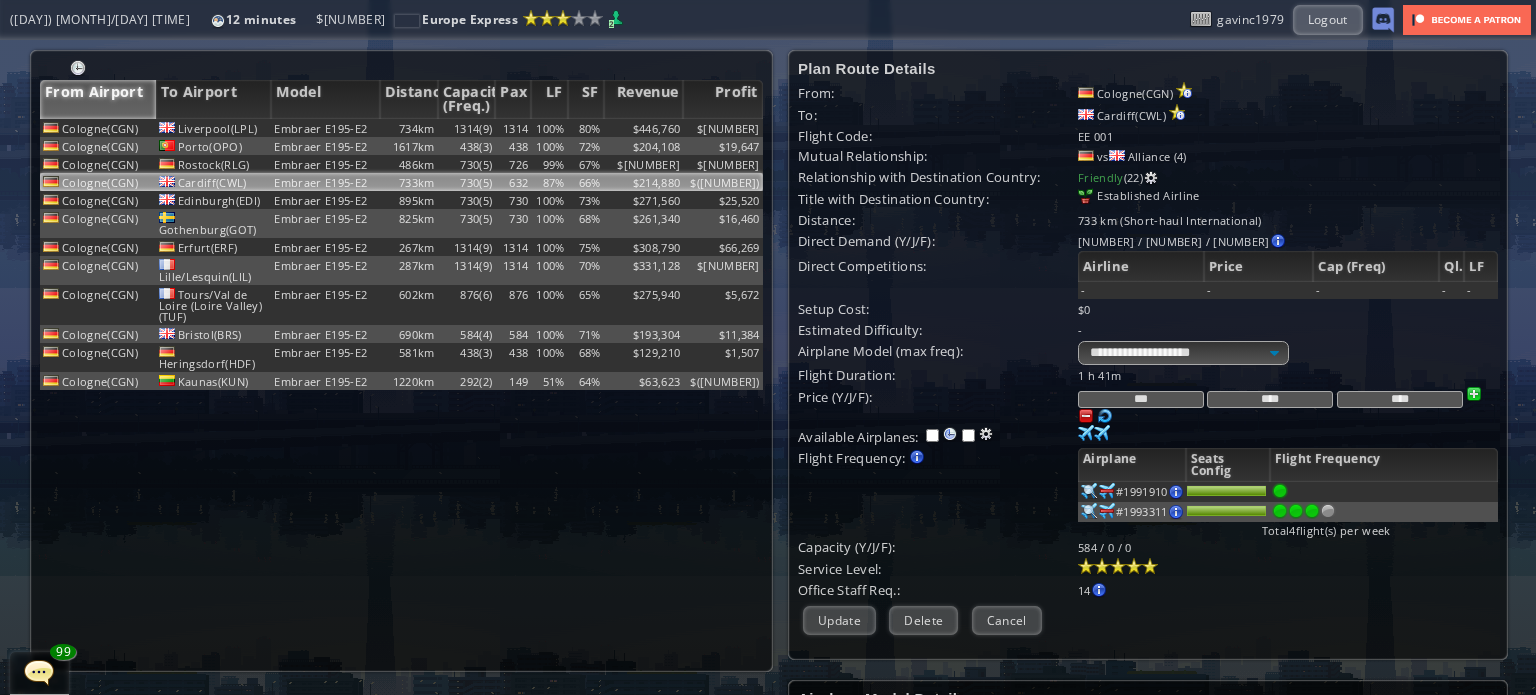 click on "Plan Route Details
From:
[CITY]([CODE])
To:
[CITY]([CODE])
Flight Code:
[CODE]
Mutual Relationship:
vs  Alliance ([NUMBER])
Relationship with Destination Country:
Friendly ([NUMBER])
Title with Destination Country:
Established Airline
Distance:
[NUMBER] km (Short-haul International)
Direct Demand (Y/J/F):
[NUMBER] / [NUMBER] / [NUMBER]
[CITY]([CODE])
Business PAX :  [NUMBER] / [NUMBER] / [NUMBER] [NUMBER] / [NUMBER] / [NUMBER]" at bounding box center (1148, 350) 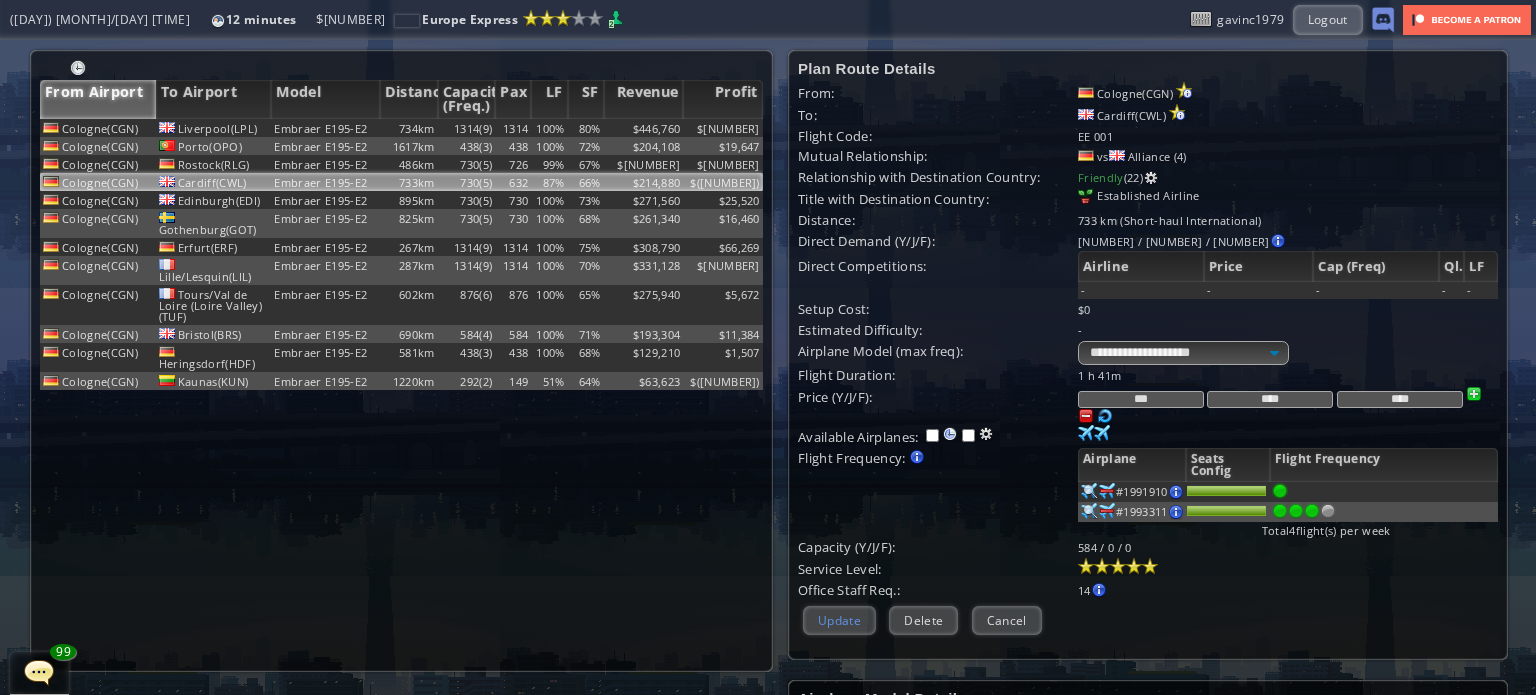 click on "Update" at bounding box center (839, 620) 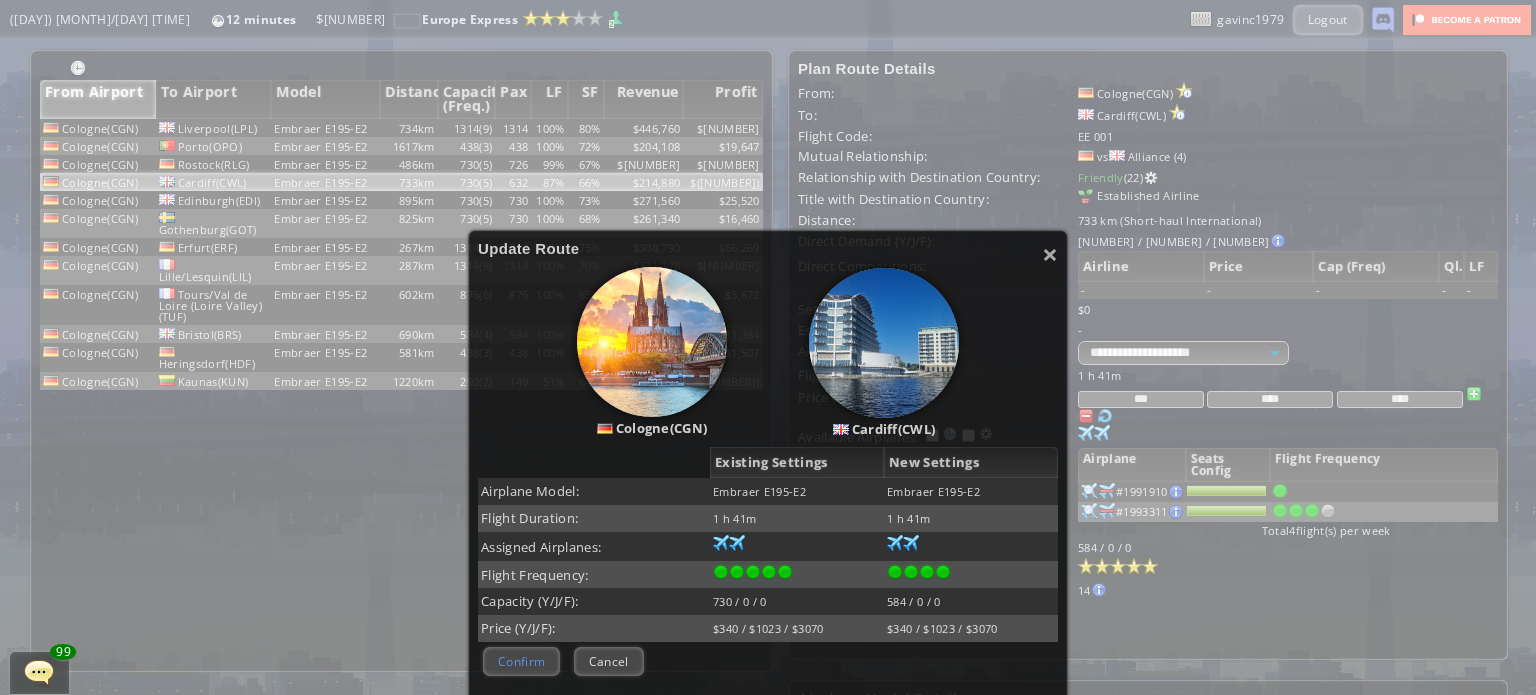 click on "Confirm" at bounding box center (521, 661) 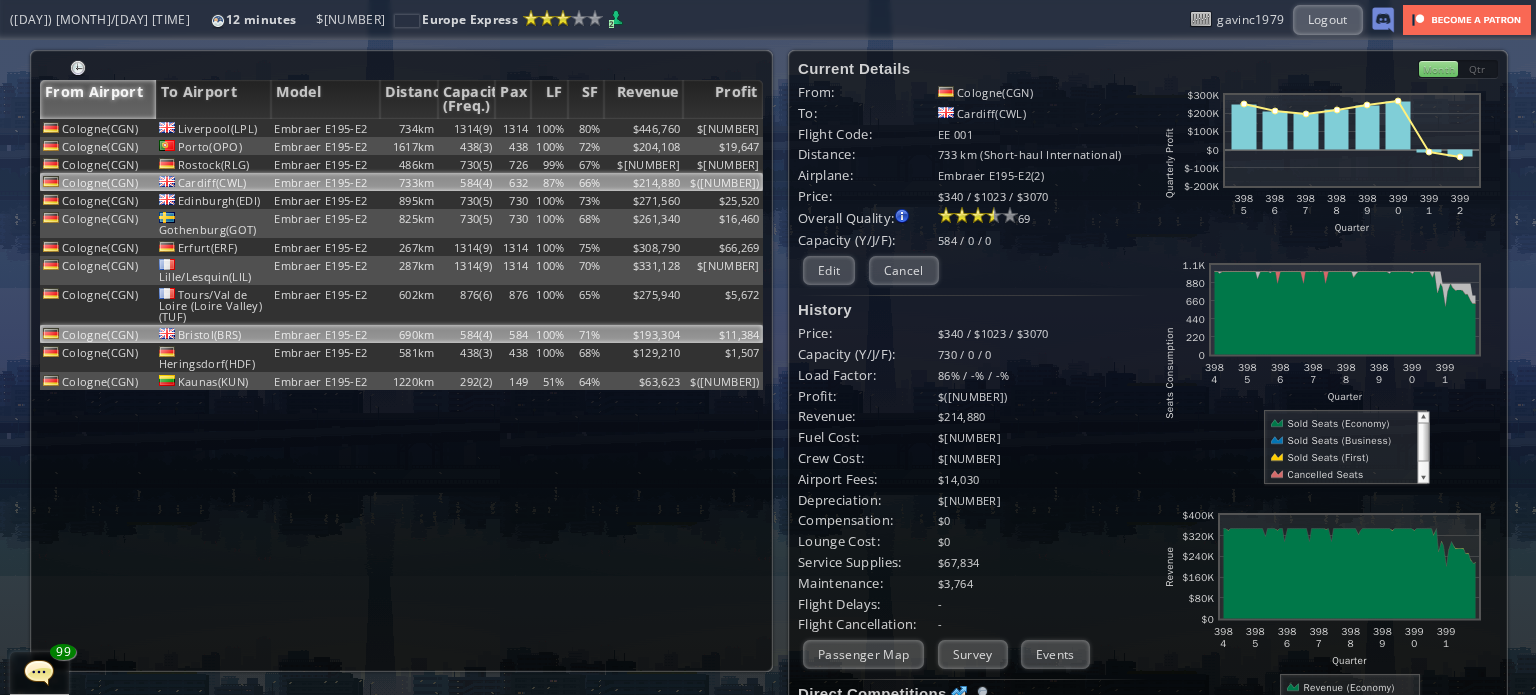 click on "71%" at bounding box center (586, 128) 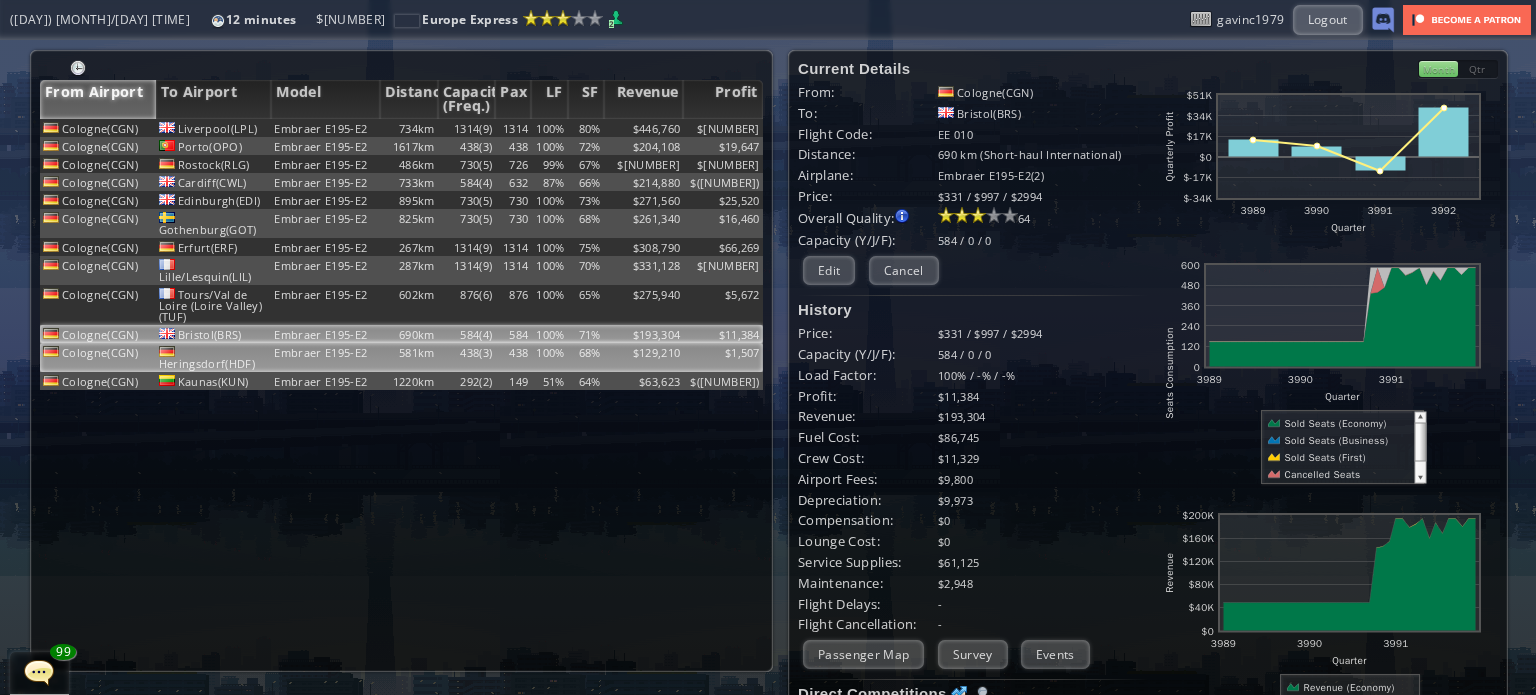click on "68%" at bounding box center [586, 128] 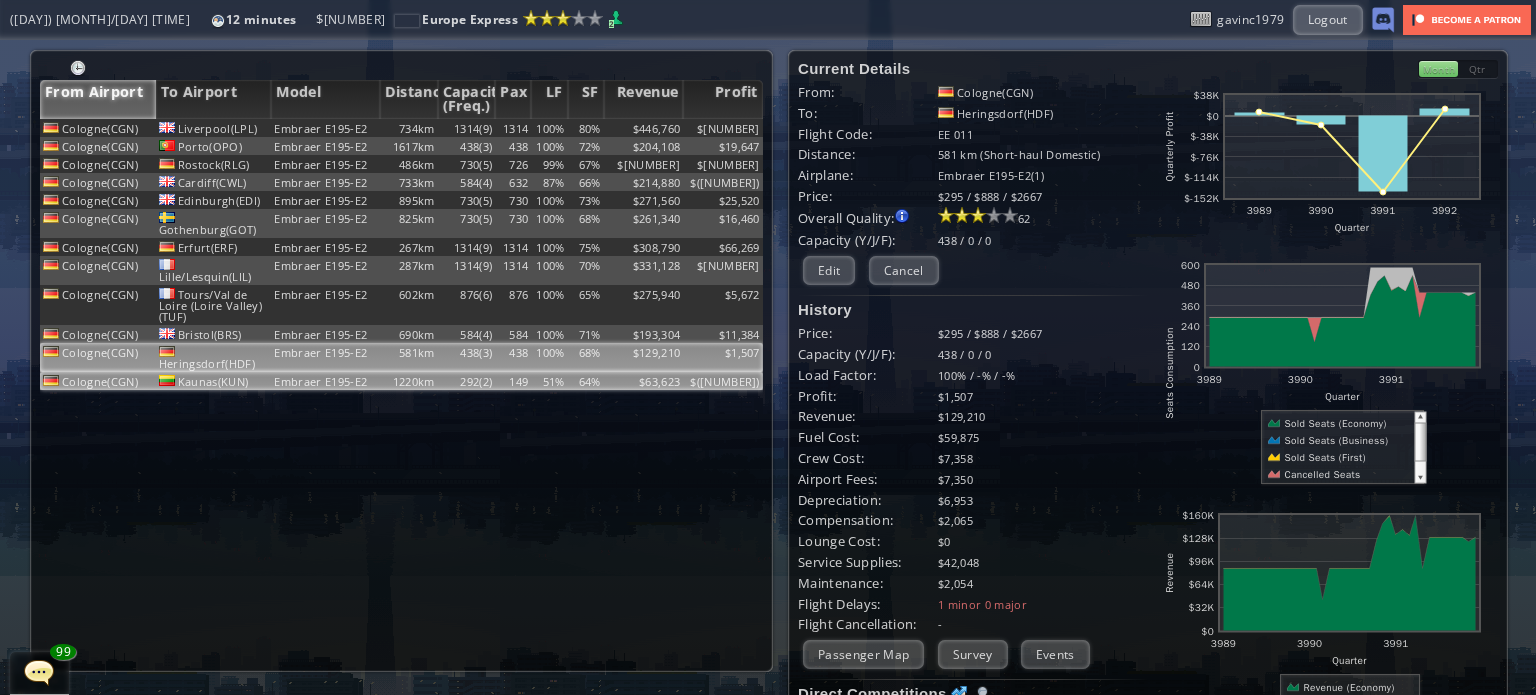 click on "$63,623" at bounding box center (644, 128) 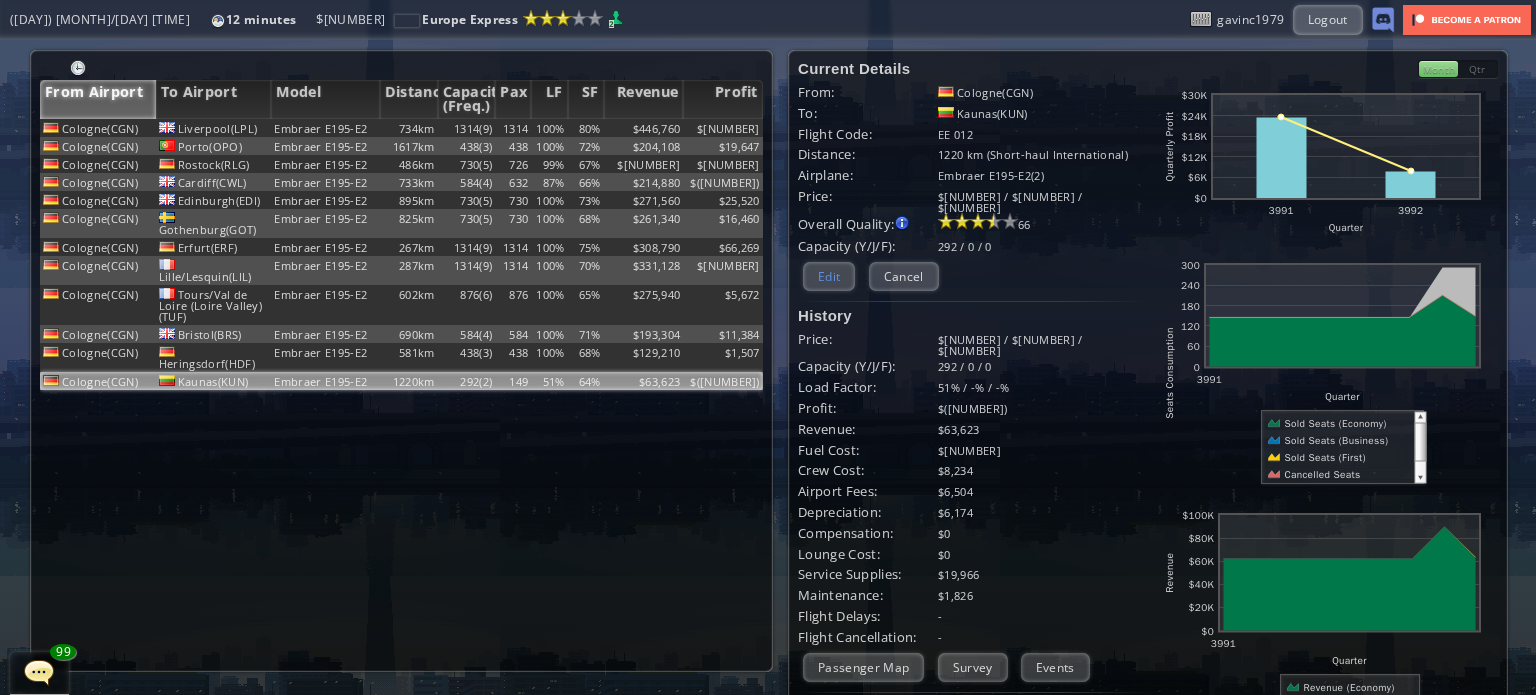 click on "Edit" at bounding box center (829, 276) 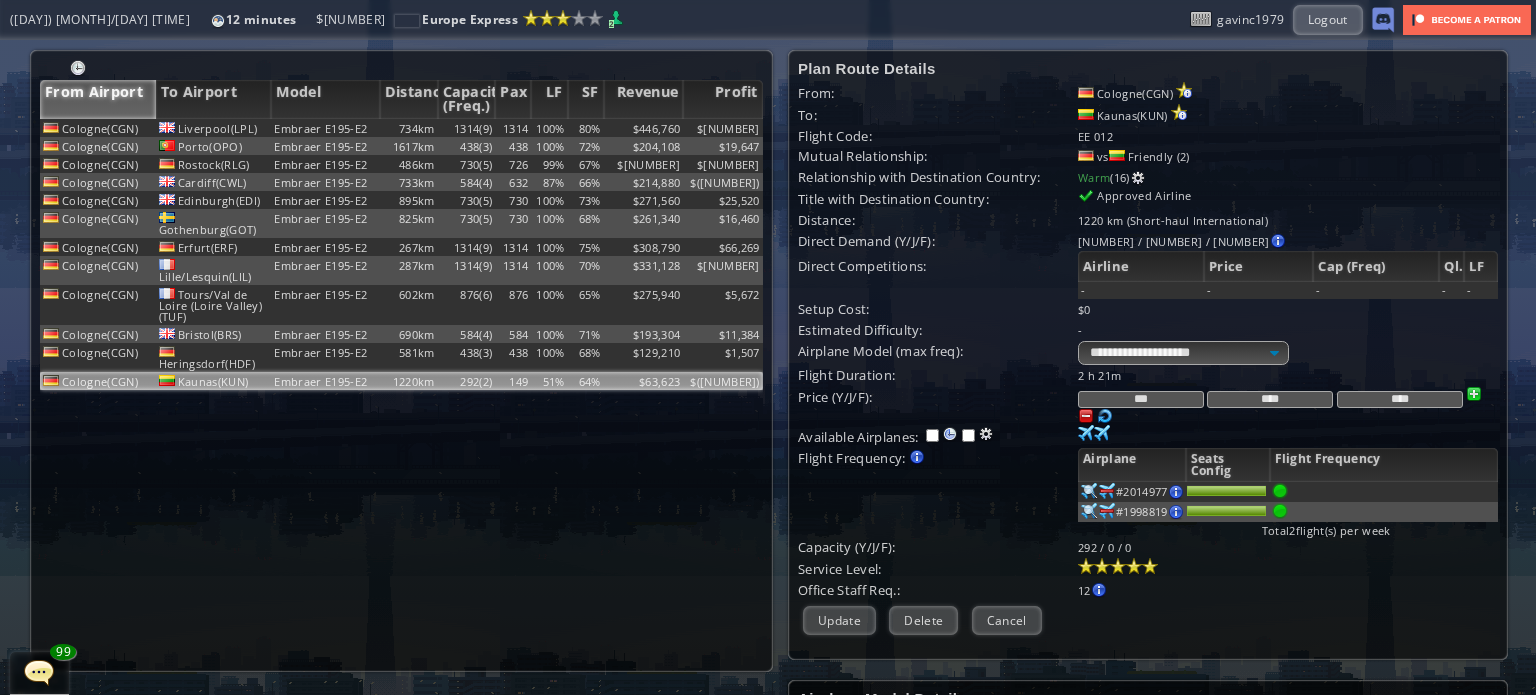 click at bounding box center (1086, 416) 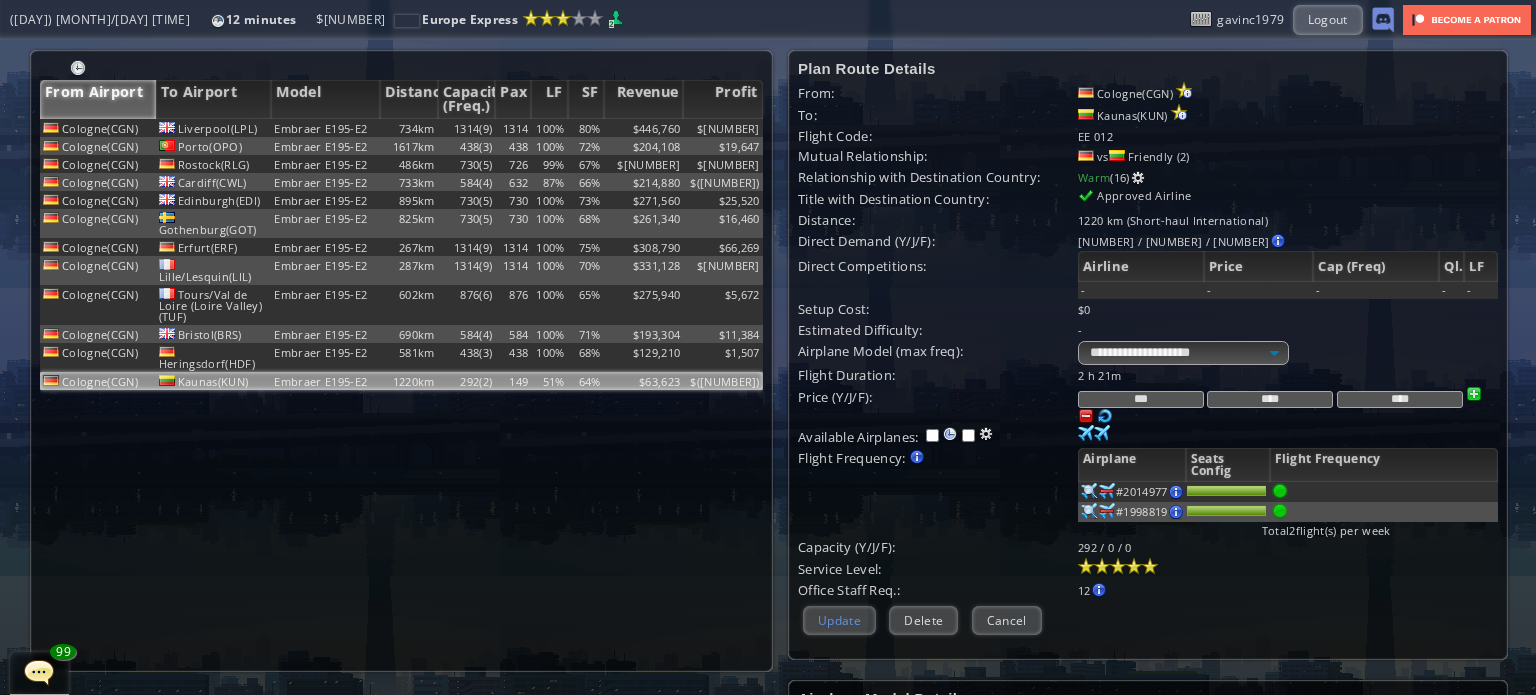 click on "Update" at bounding box center (839, 620) 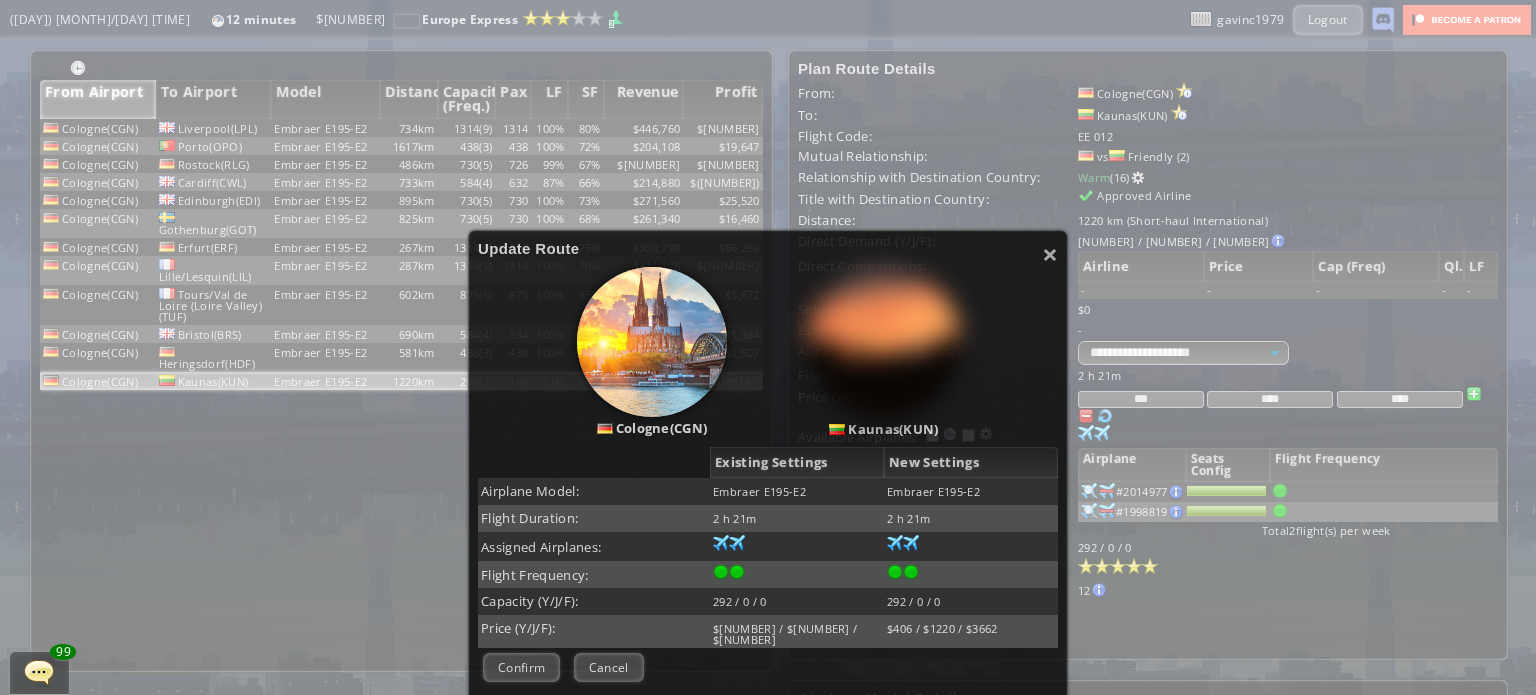 click on "Confirm
Negotiate
Cancel" at bounding box center (768, 667) 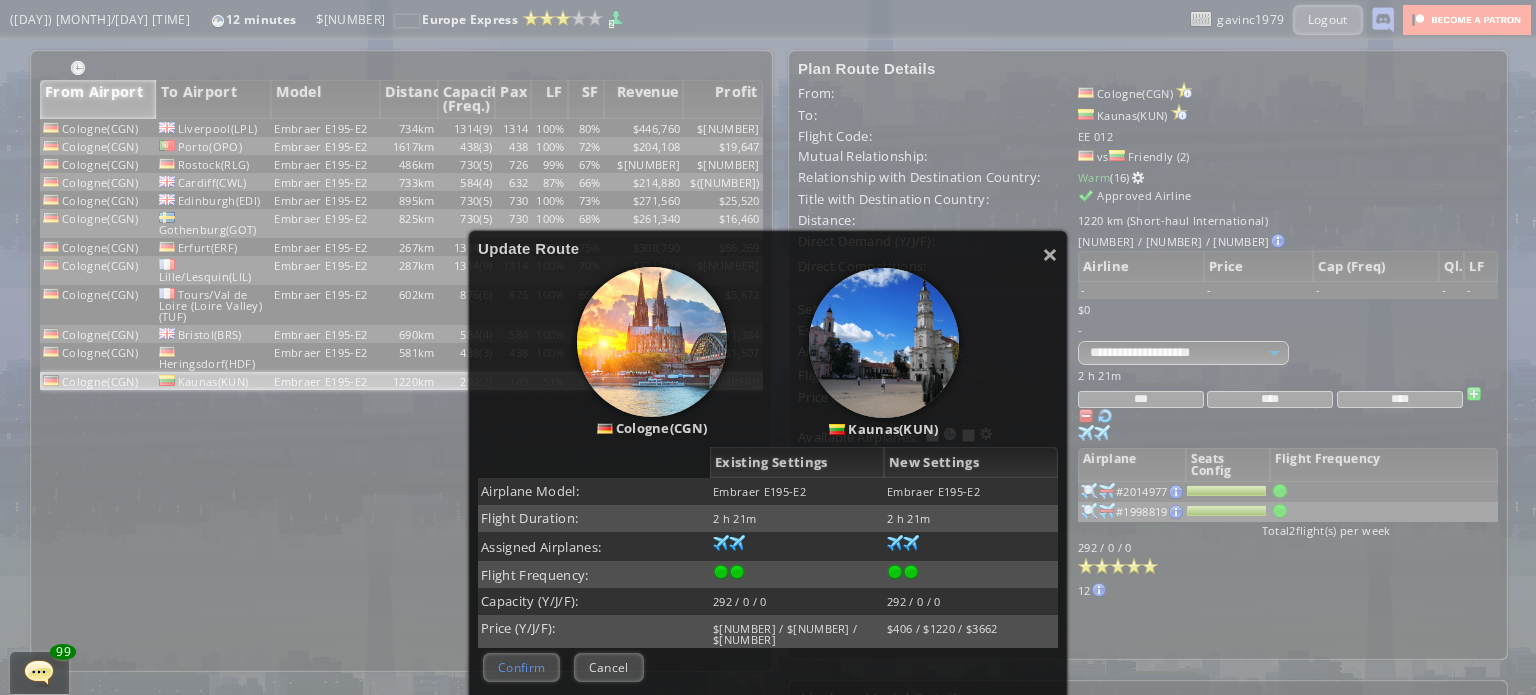 click on "Confirm" at bounding box center [521, 667] 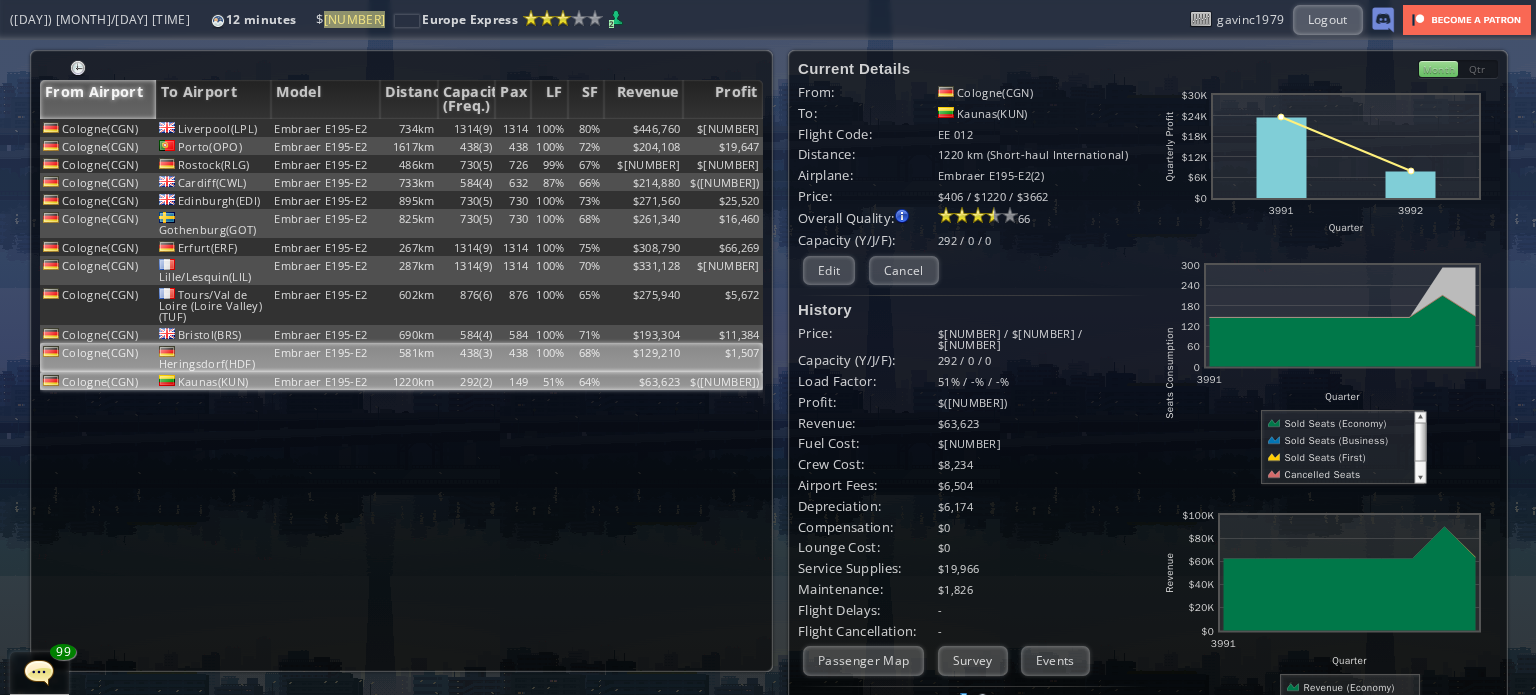 click on "68%" at bounding box center [586, 128] 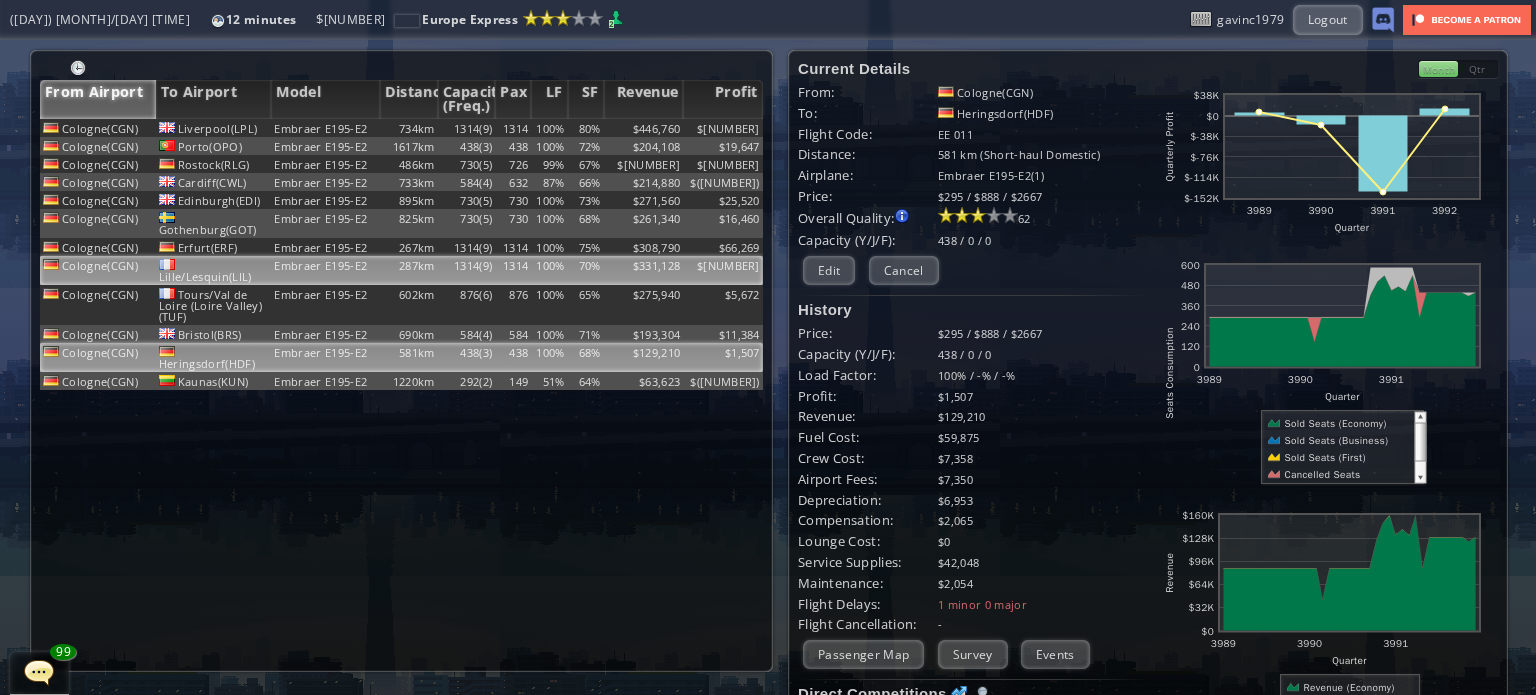 click on "70%" at bounding box center [586, 128] 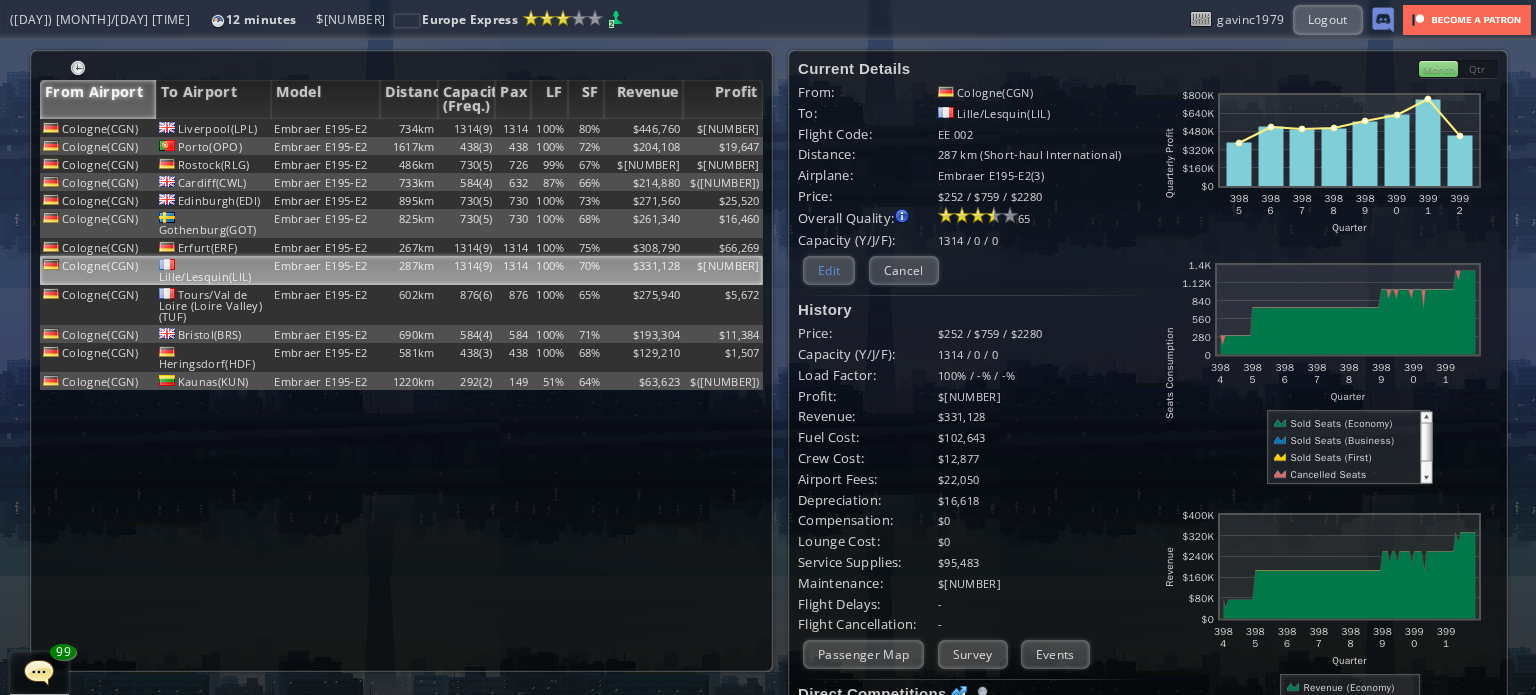 click on "Edit" at bounding box center [829, 270] 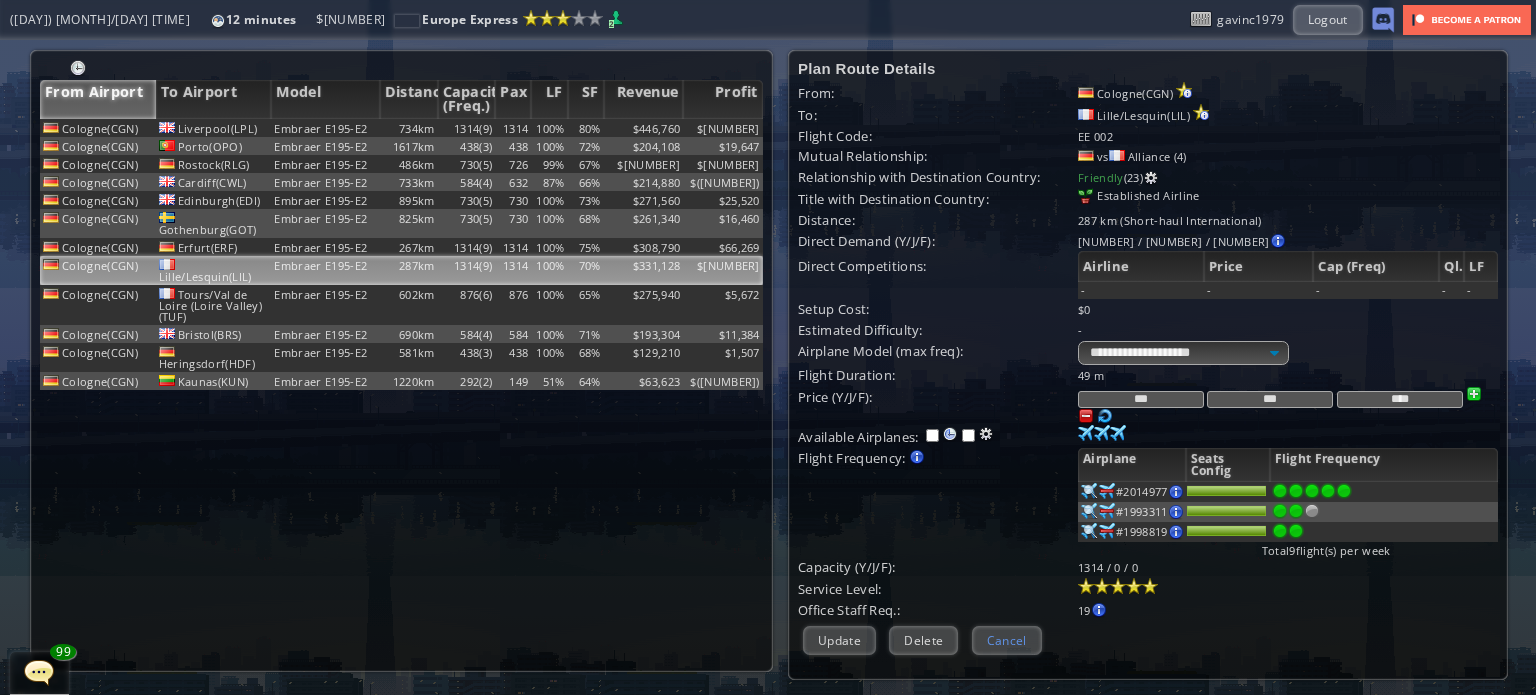 click on "Cancel" at bounding box center (1007, 640) 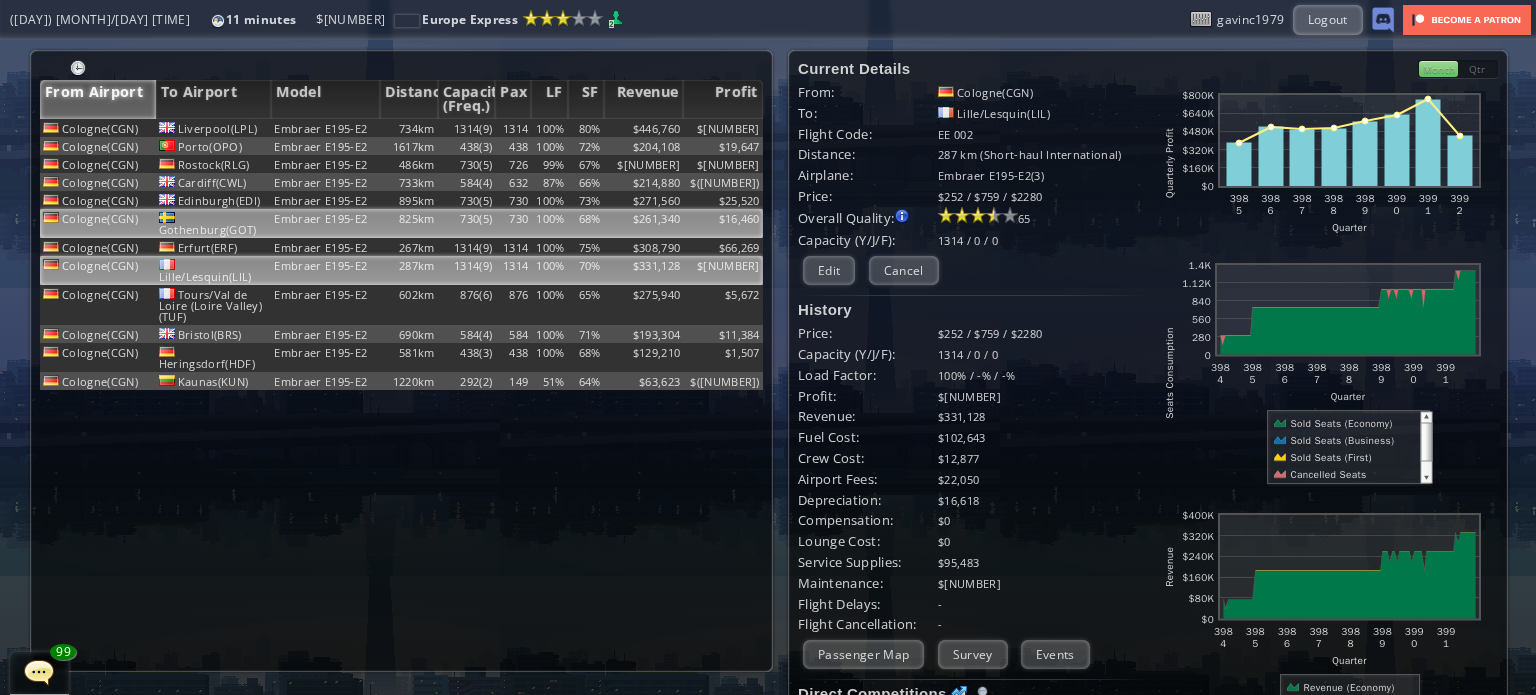 click on "100%" at bounding box center (549, 128) 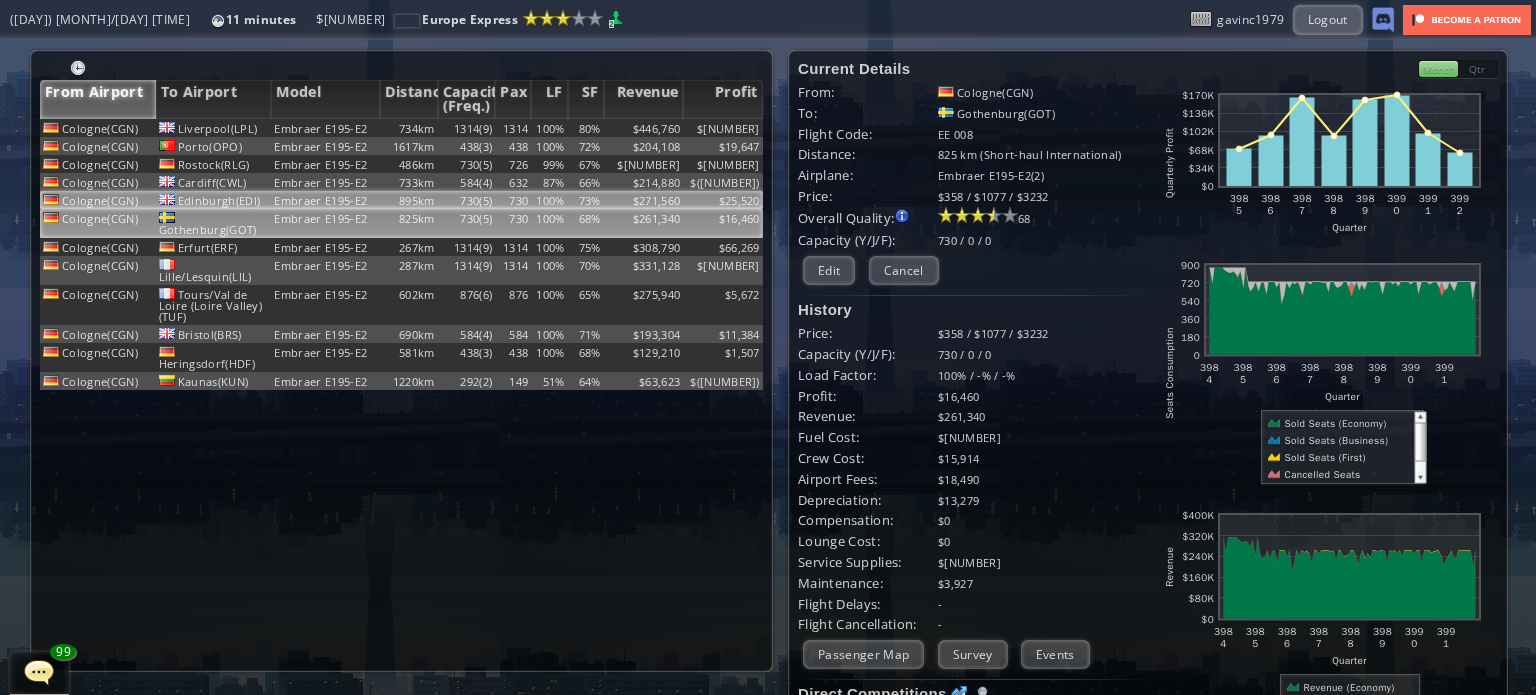click on "73%" at bounding box center (586, 128) 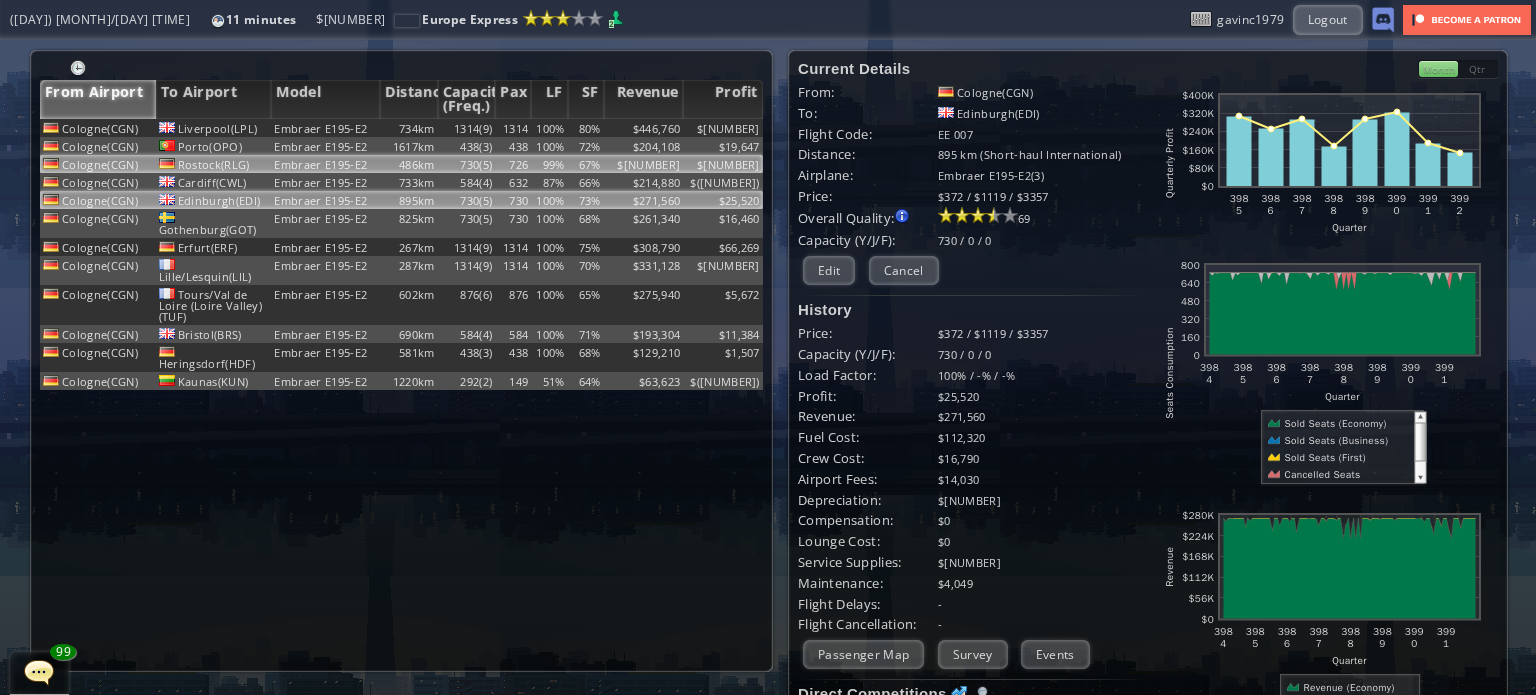 click on "99%" at bounding box center (549, 128) 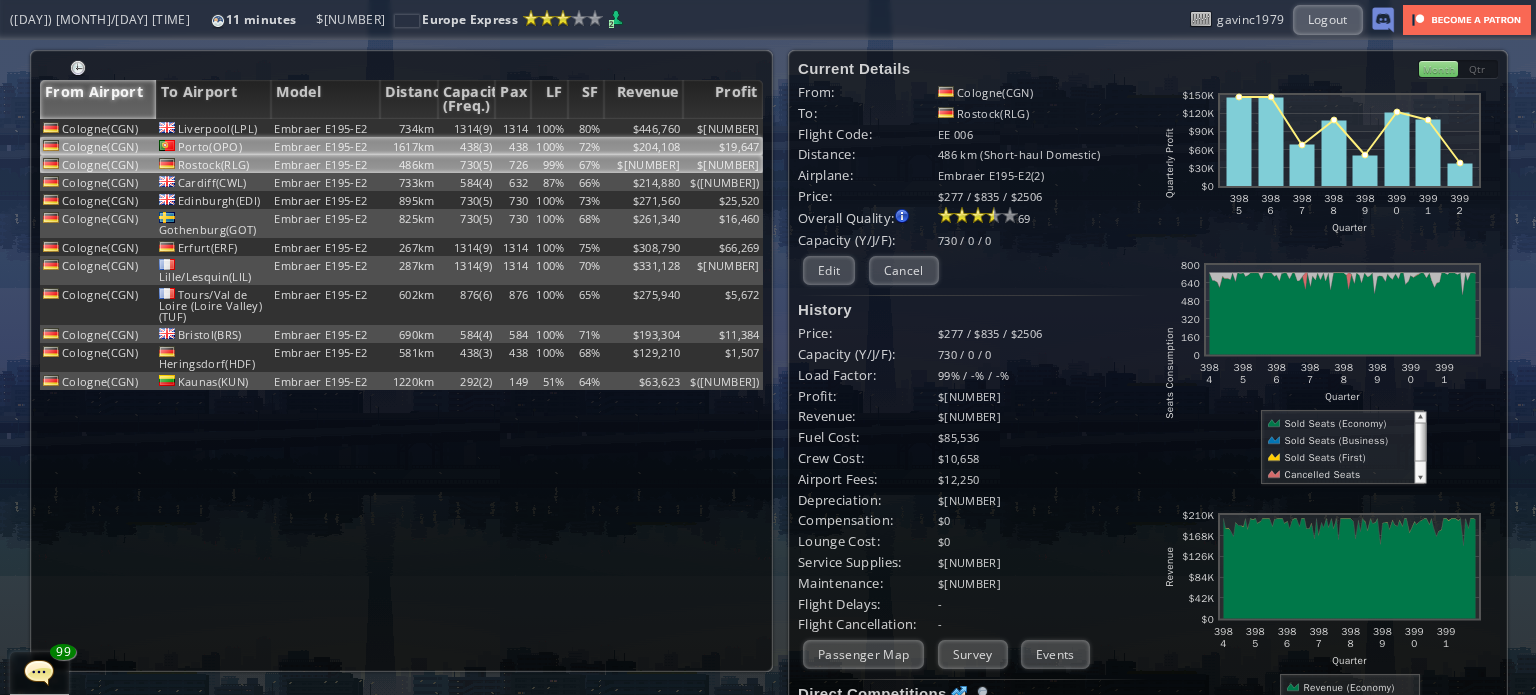 click on "100%" at bounding box center [549, 128] 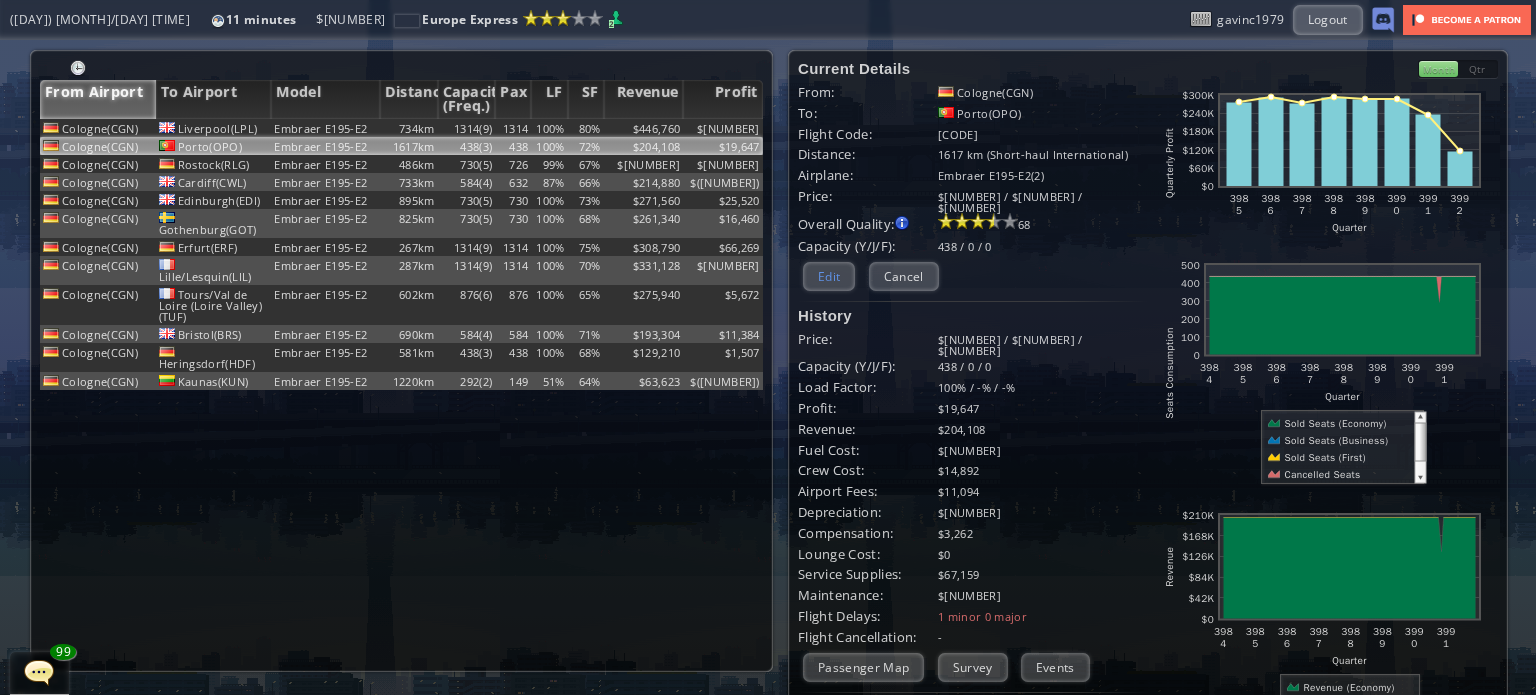 click on "Edit" at bounding box center (829, 276) 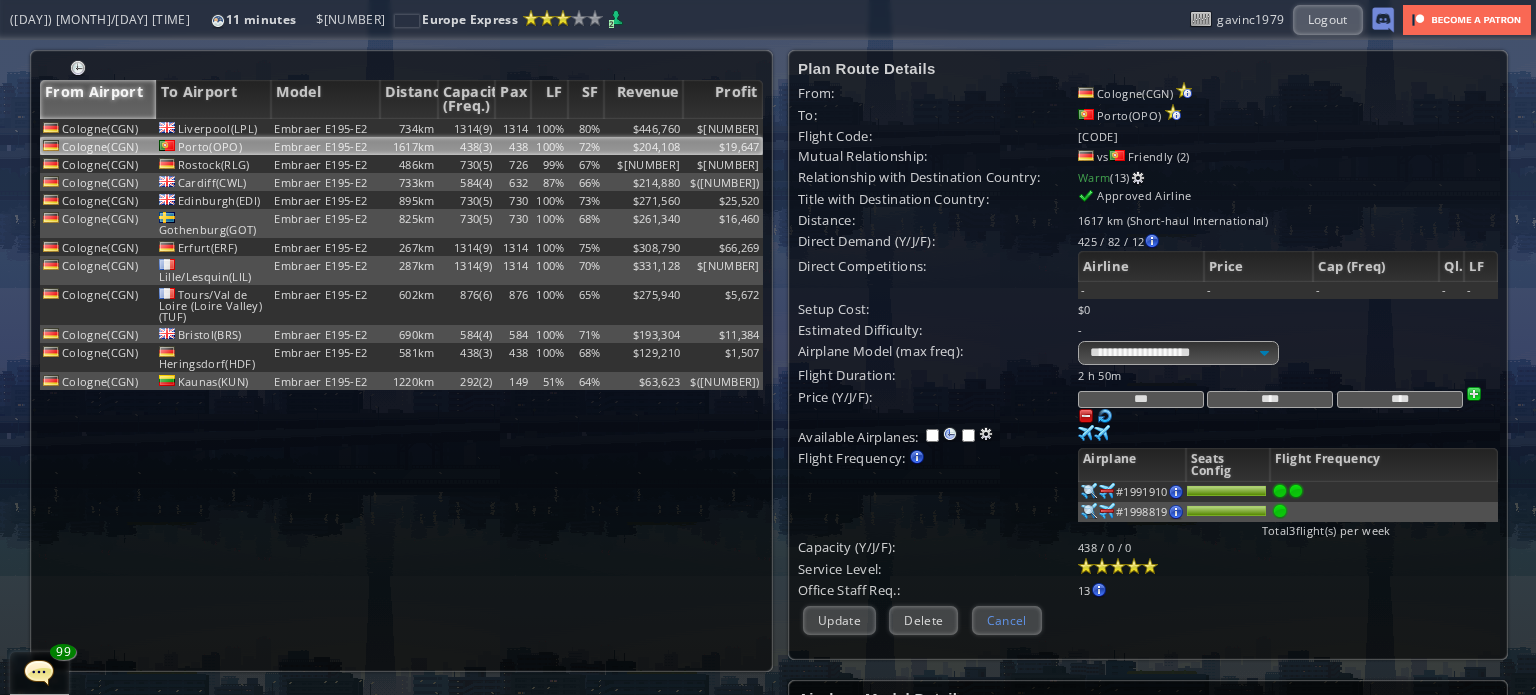 click on "Cancel" at bounding box center [1007, 620] 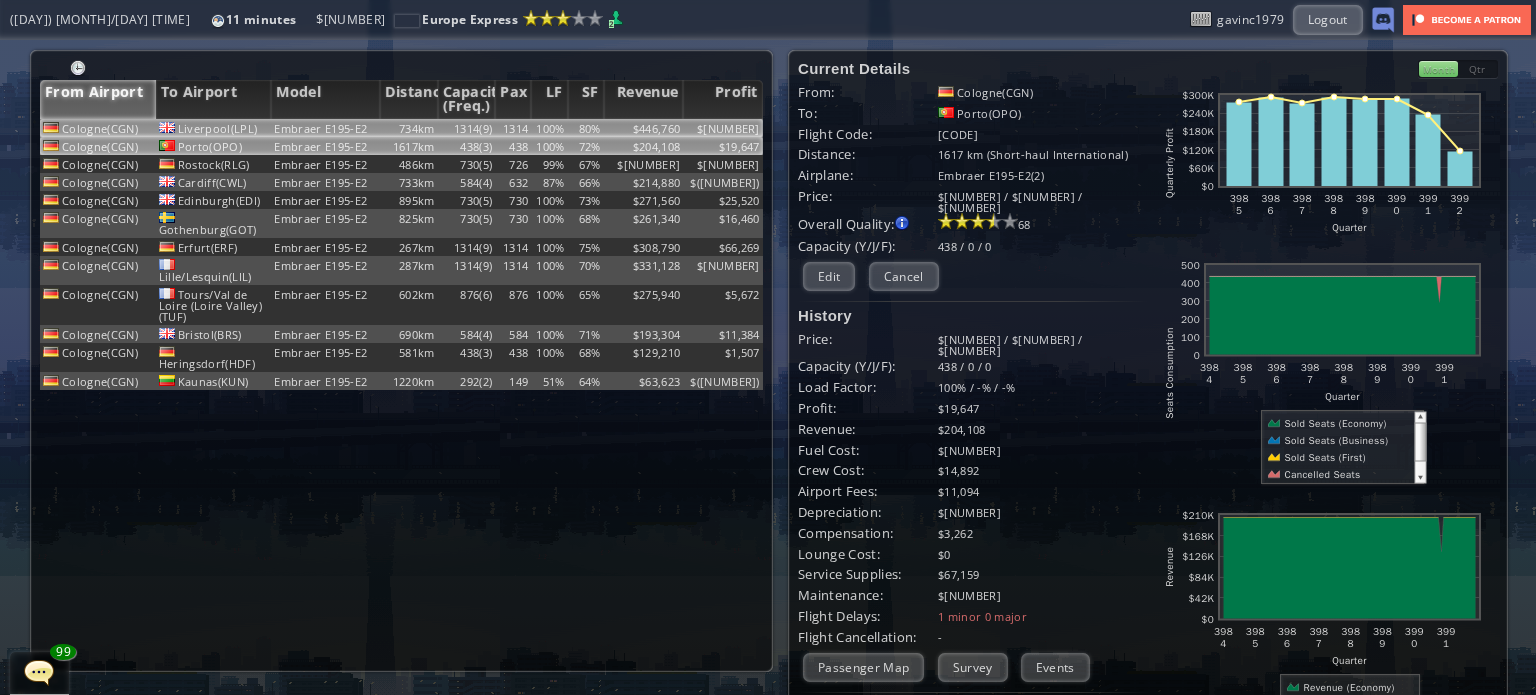 click on "1314" at bounding box center (513, 128) 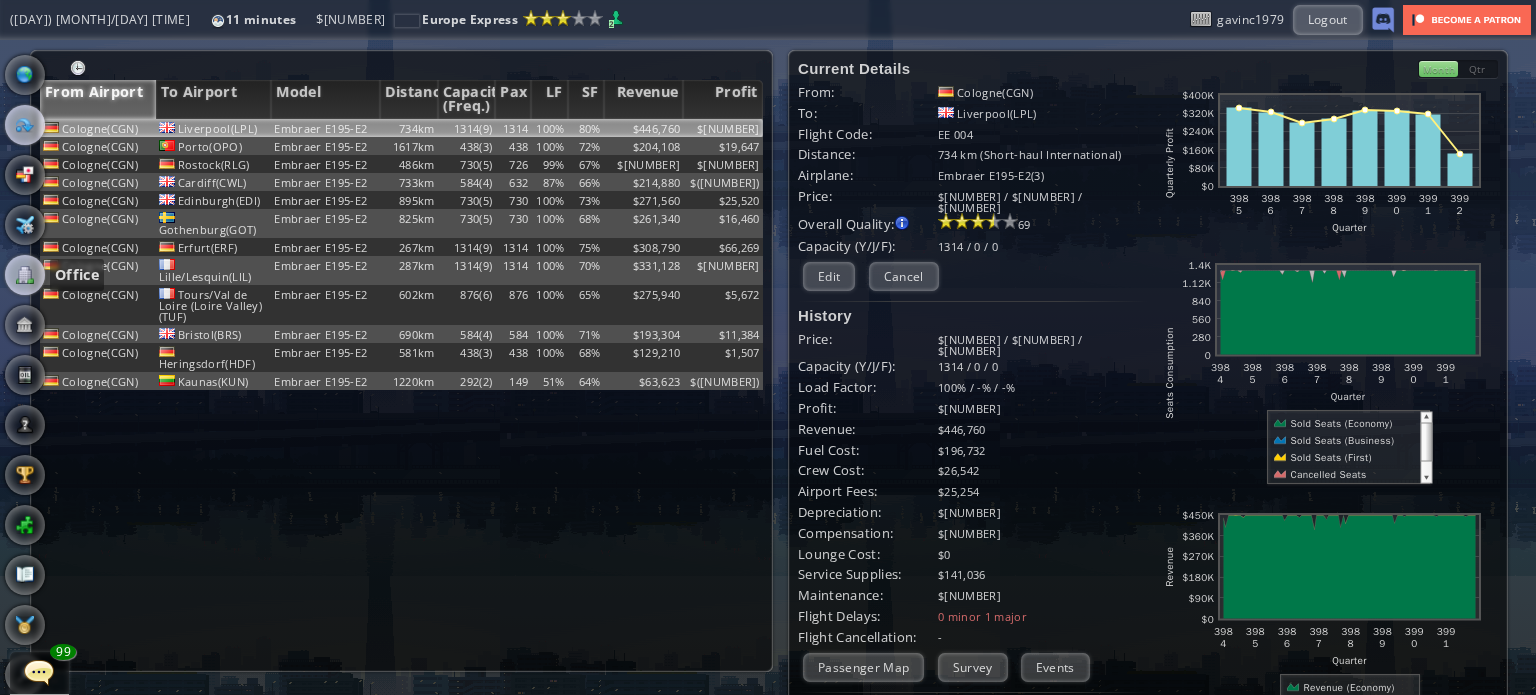 click at bounding box center (25, 275) 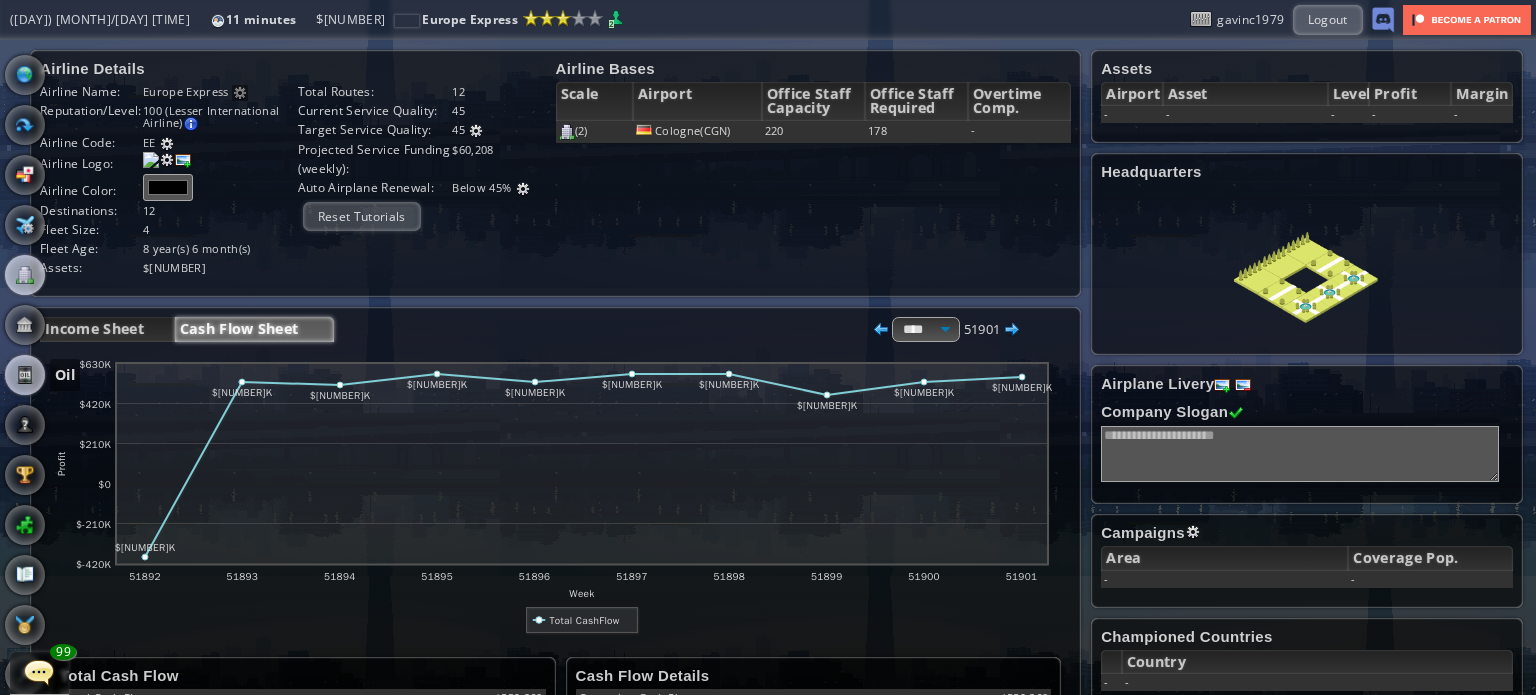 click at bounding box center (25, 375) 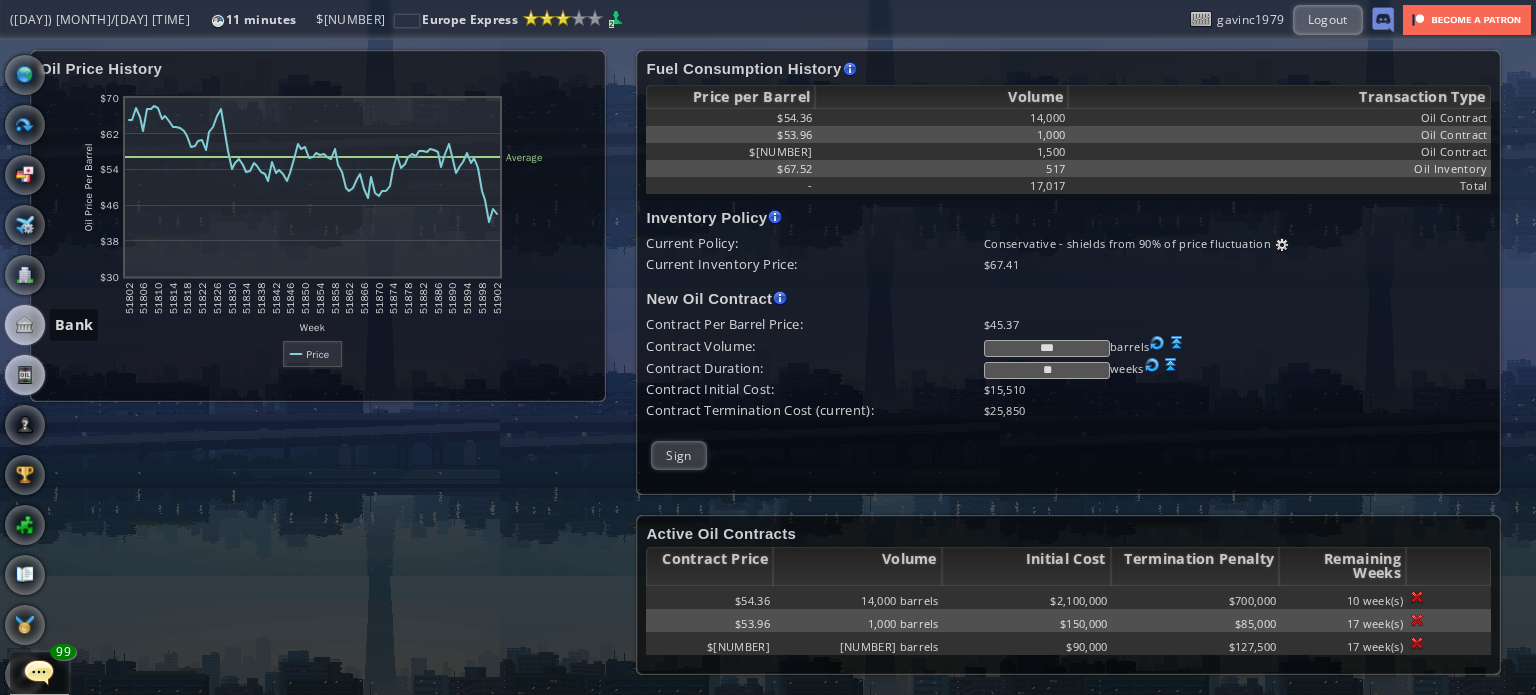 click at bounding box center (25, 325) 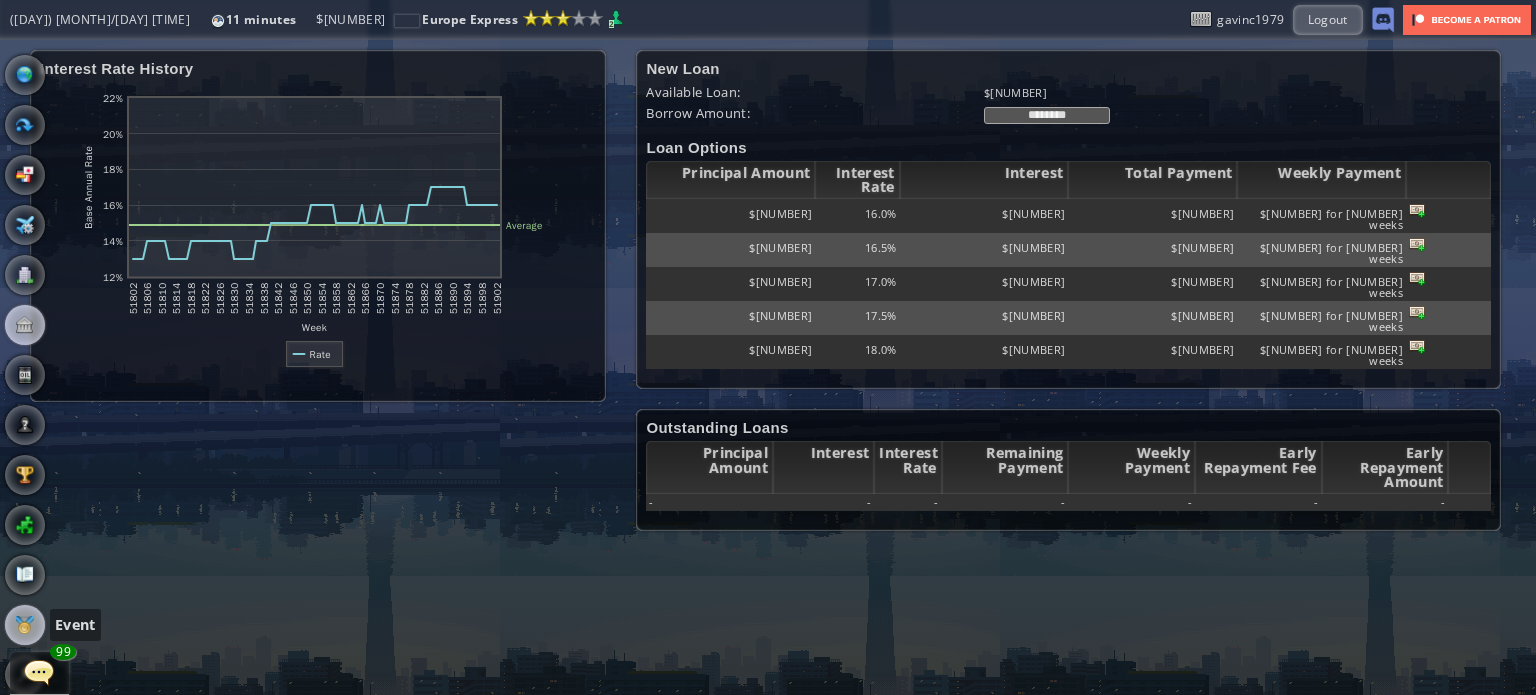click at bounding box center [25, 625] 